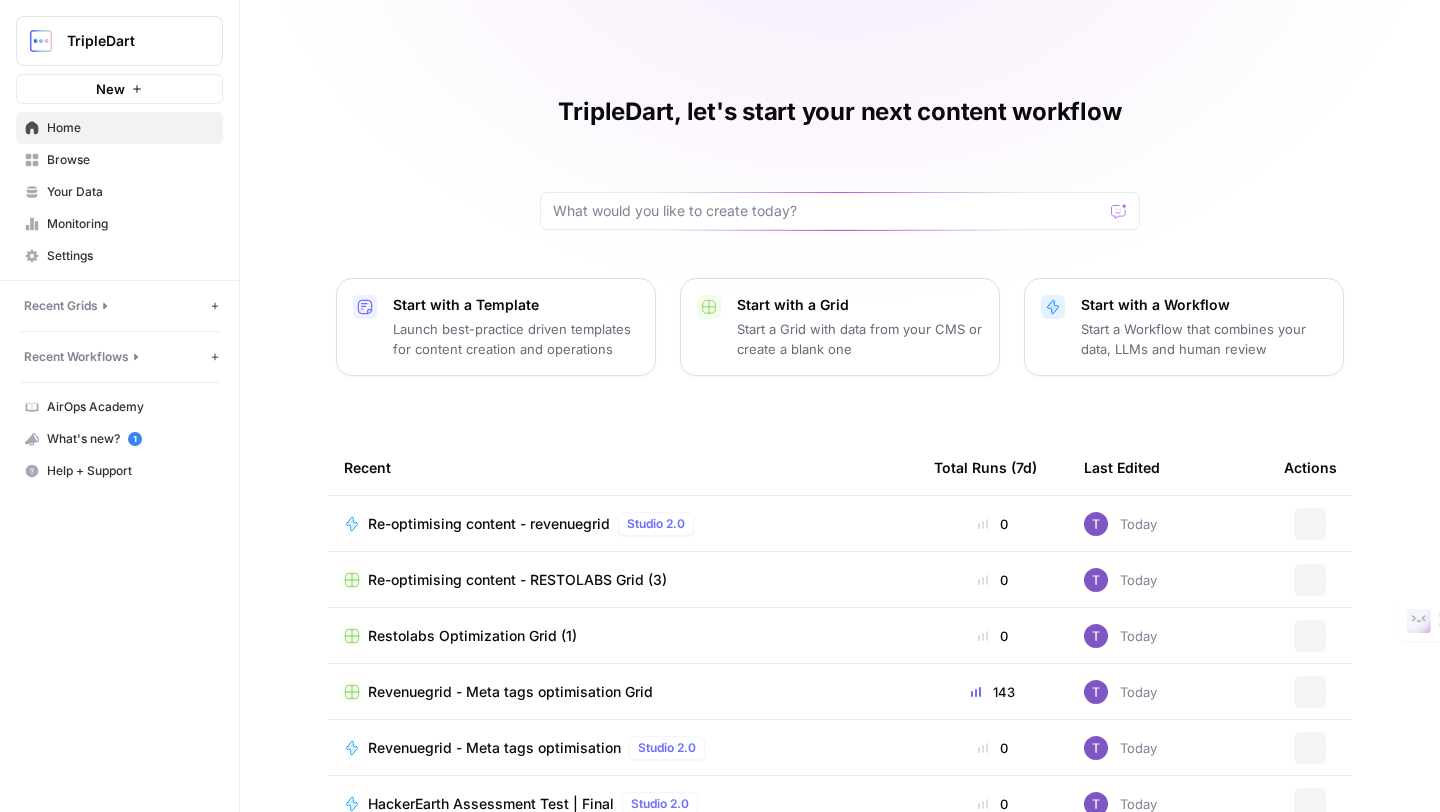 scroll, scrollTop: 0, scrollLeft: 0, axis: both 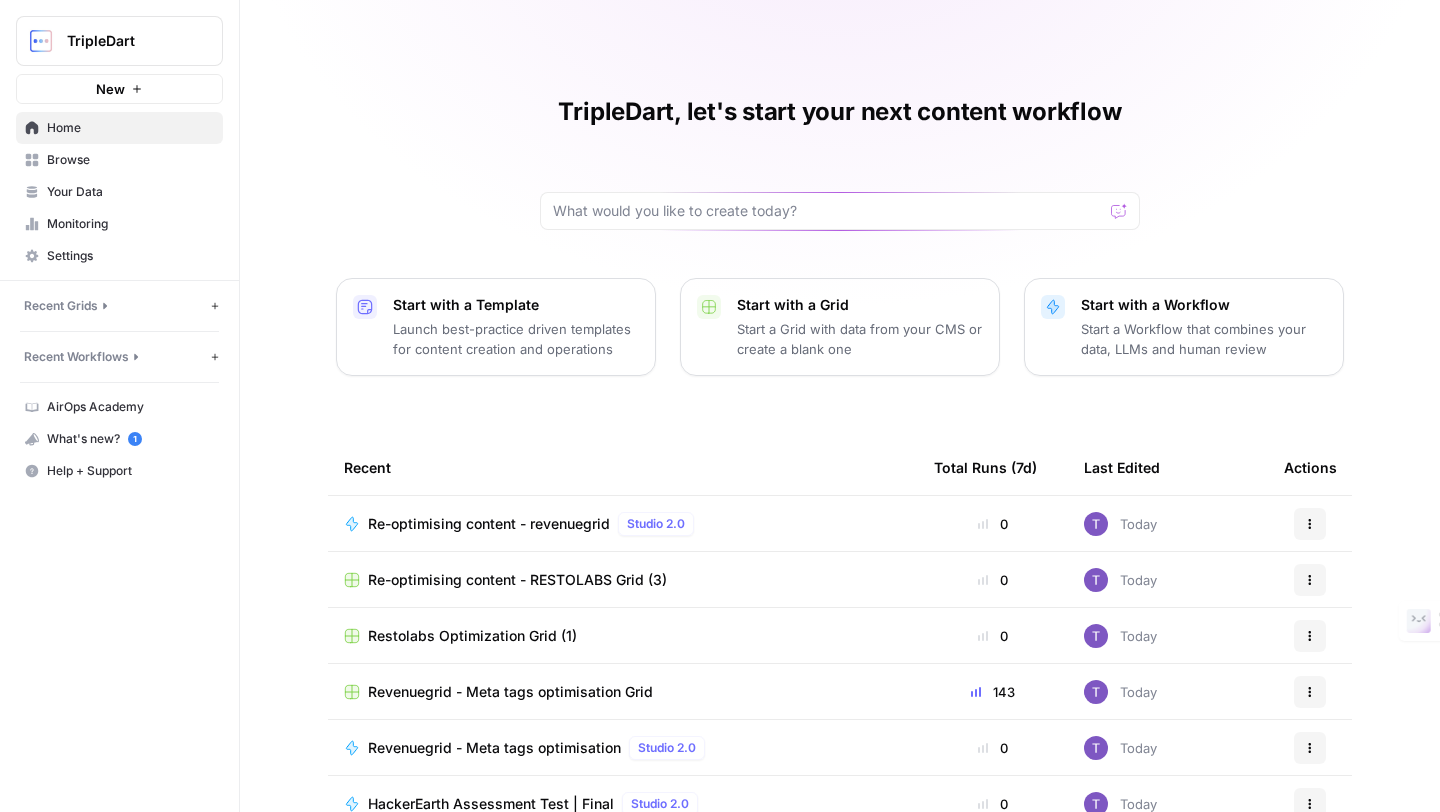 click on "Home" at bounding box center [130, 128] 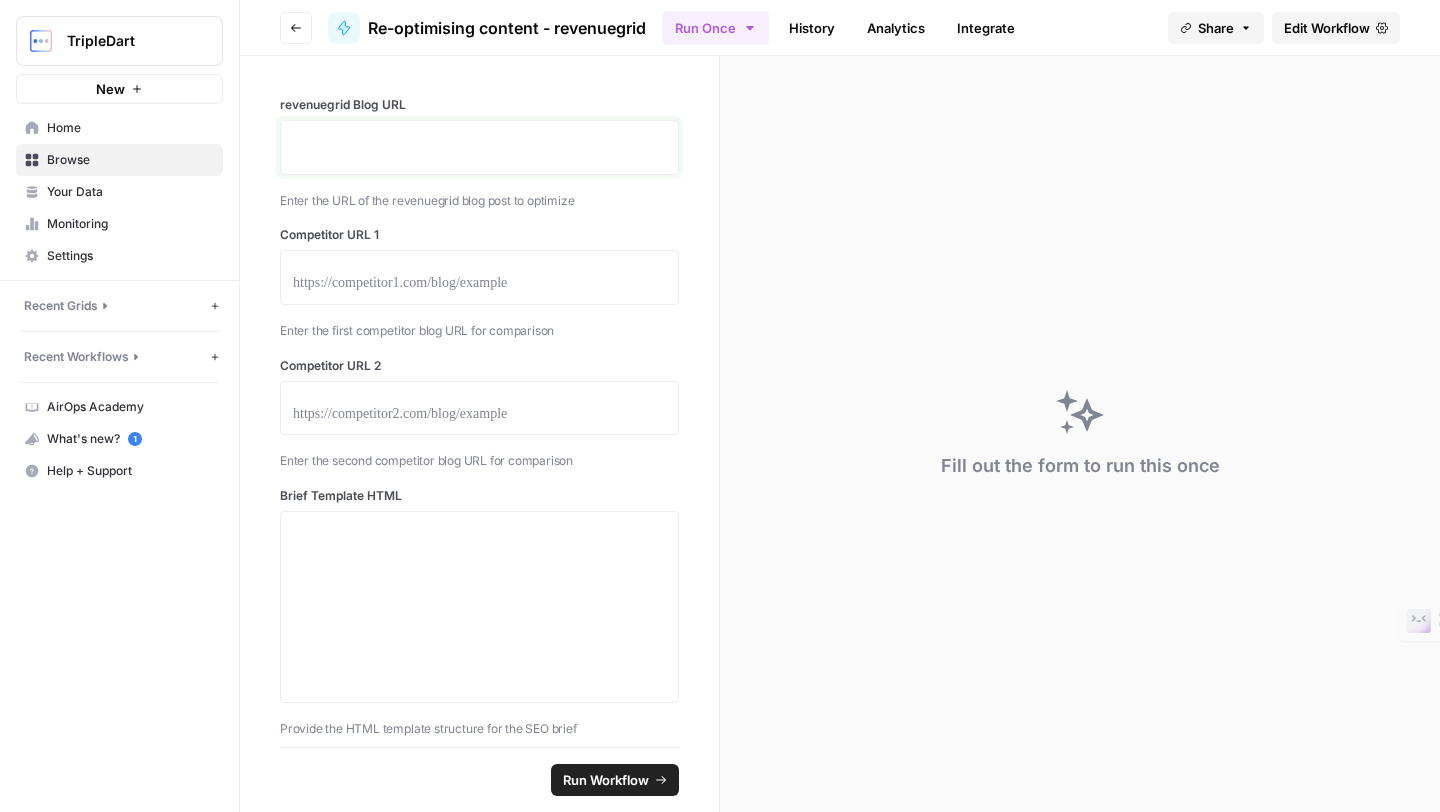 click at bounding box center (479, 154) 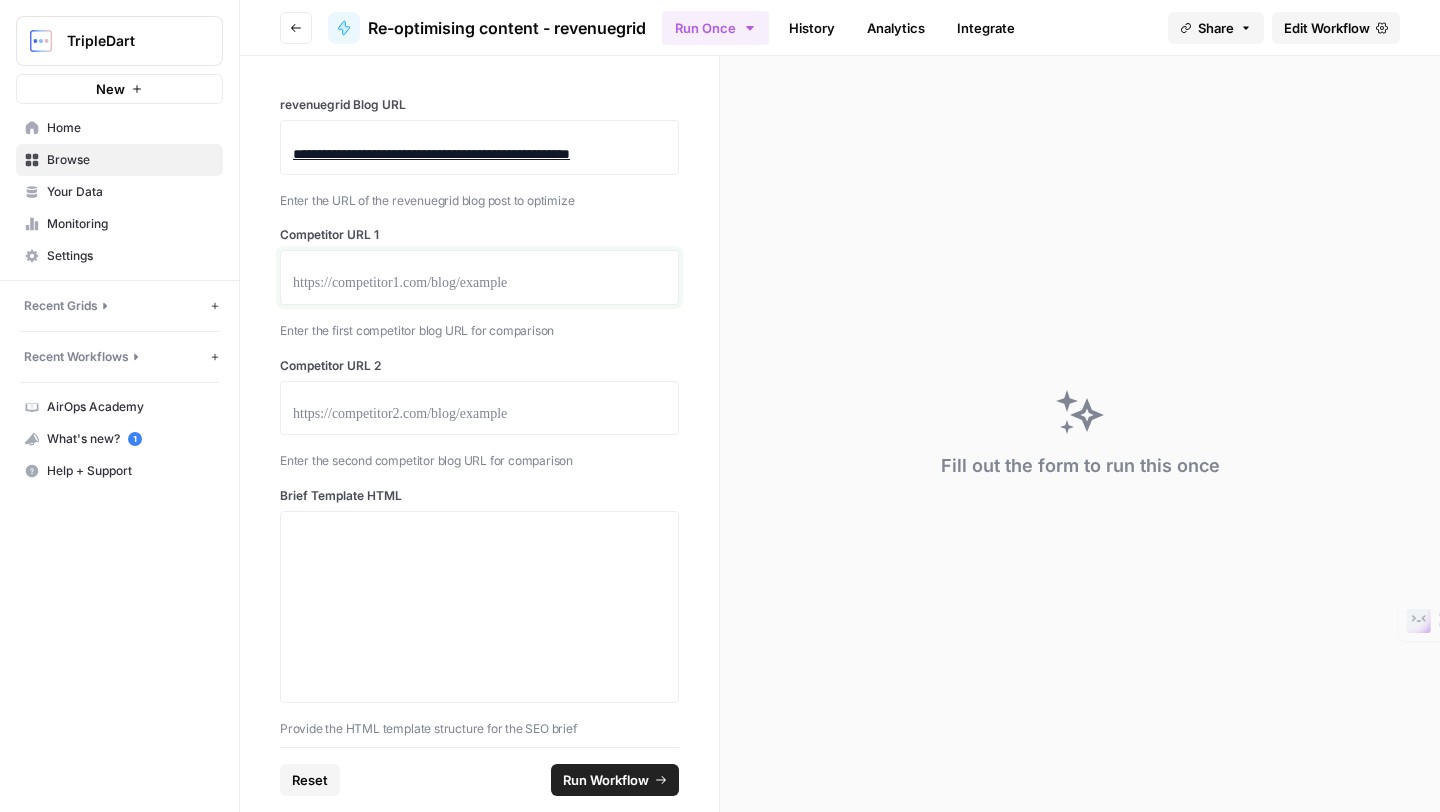 click at bounding box center [479, 284] 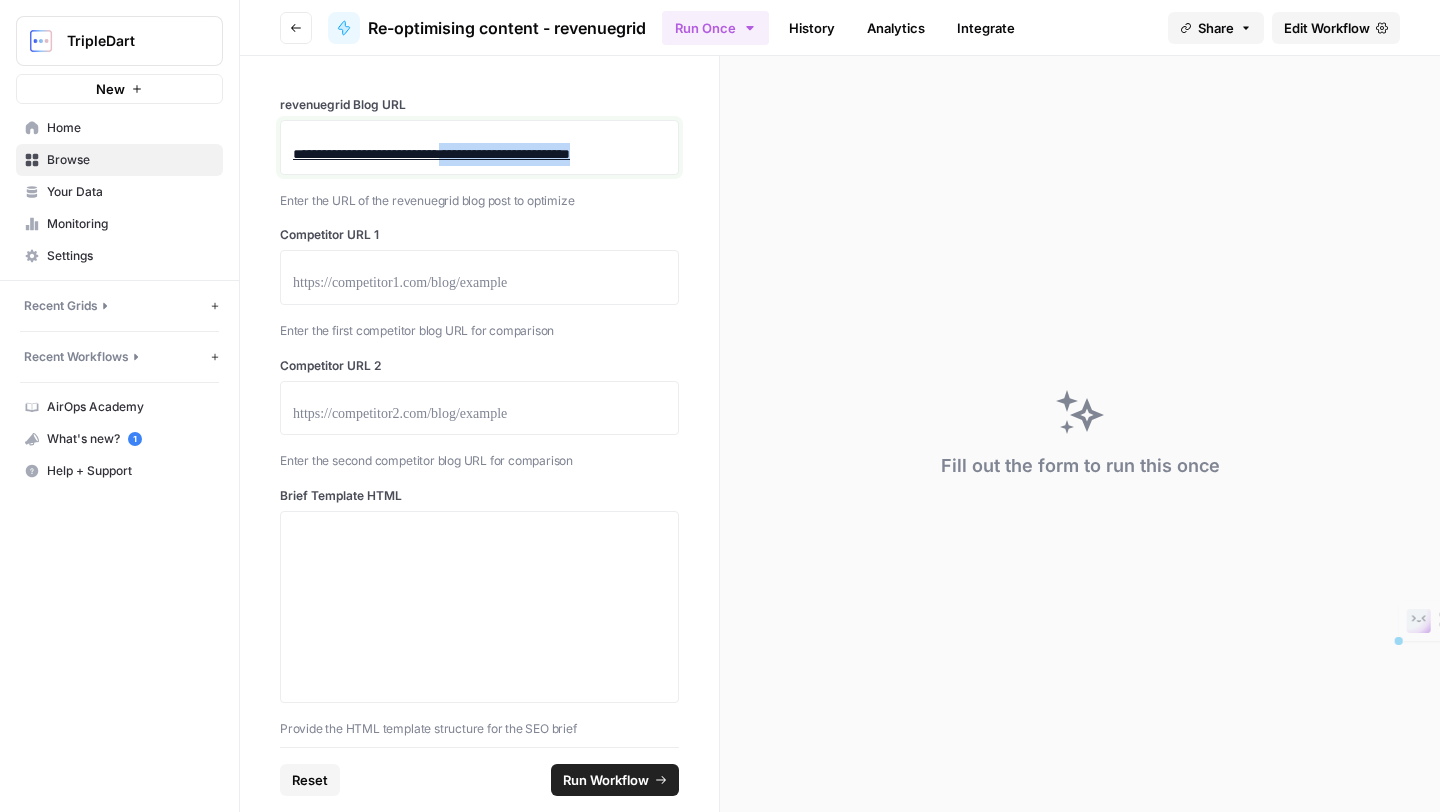 drag, startPoint x: 490, startPoint y: 157, endPoint x: 801, endPoint y: 305, distance: 344.4198 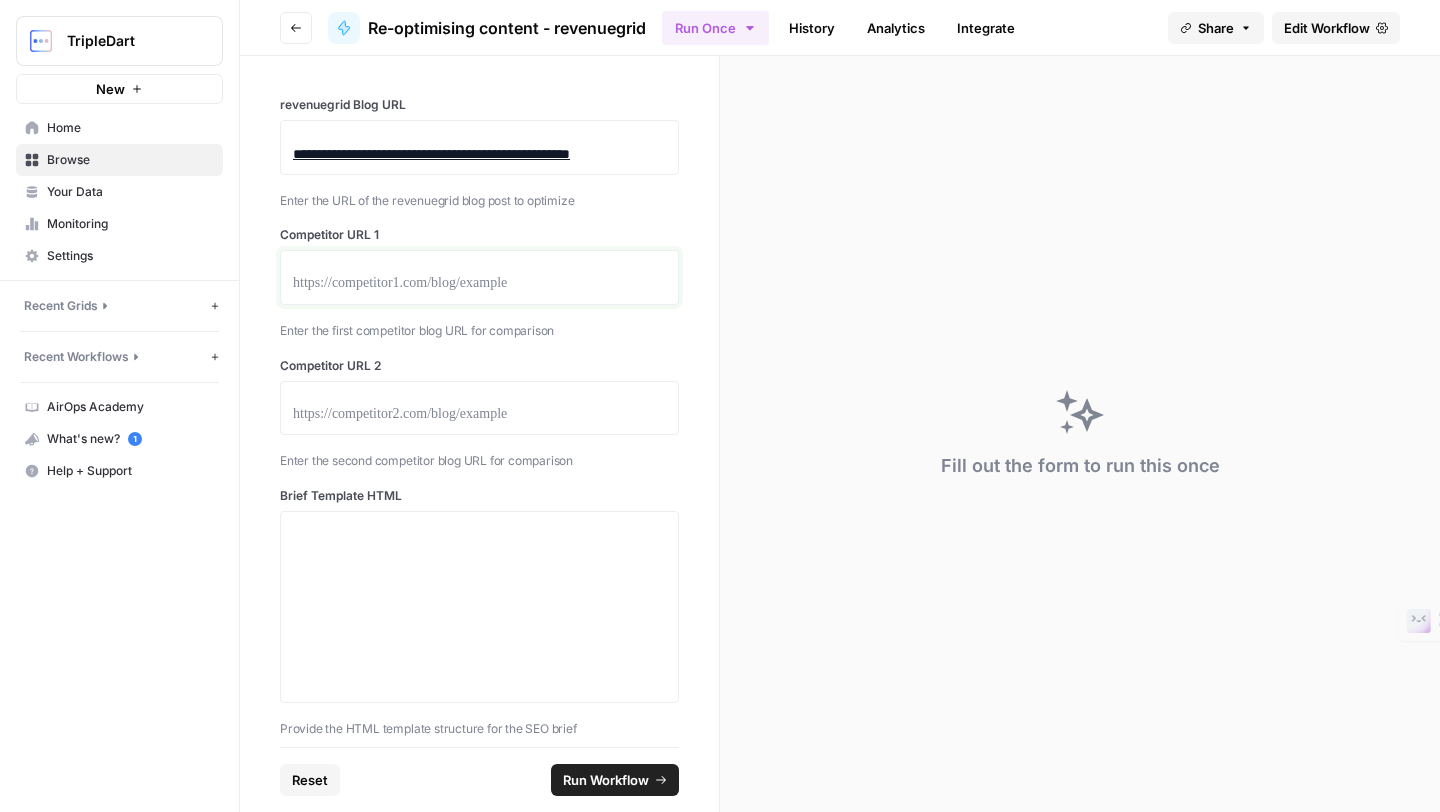click at bounding box center [479, 284] 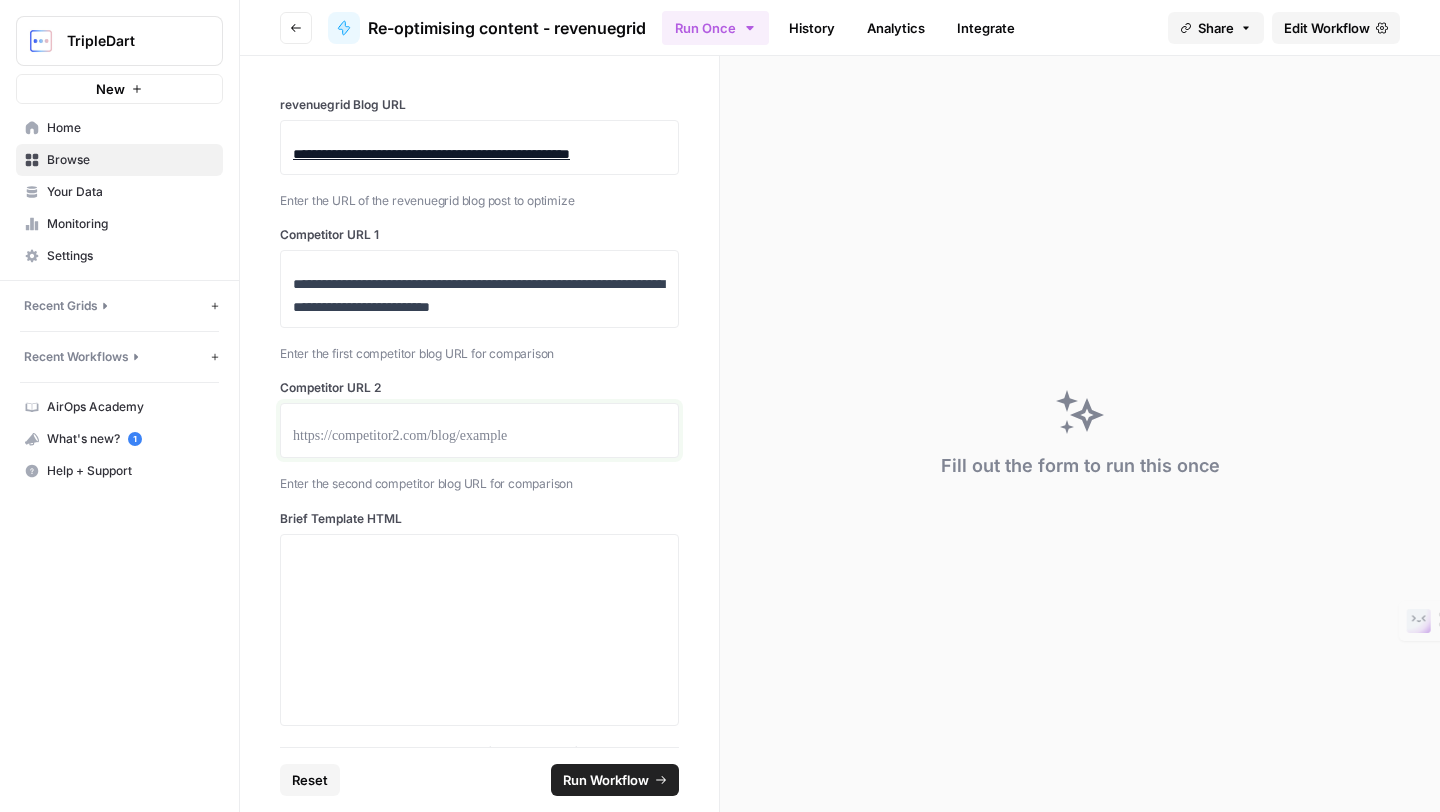 click at bounding box center (479, 437) 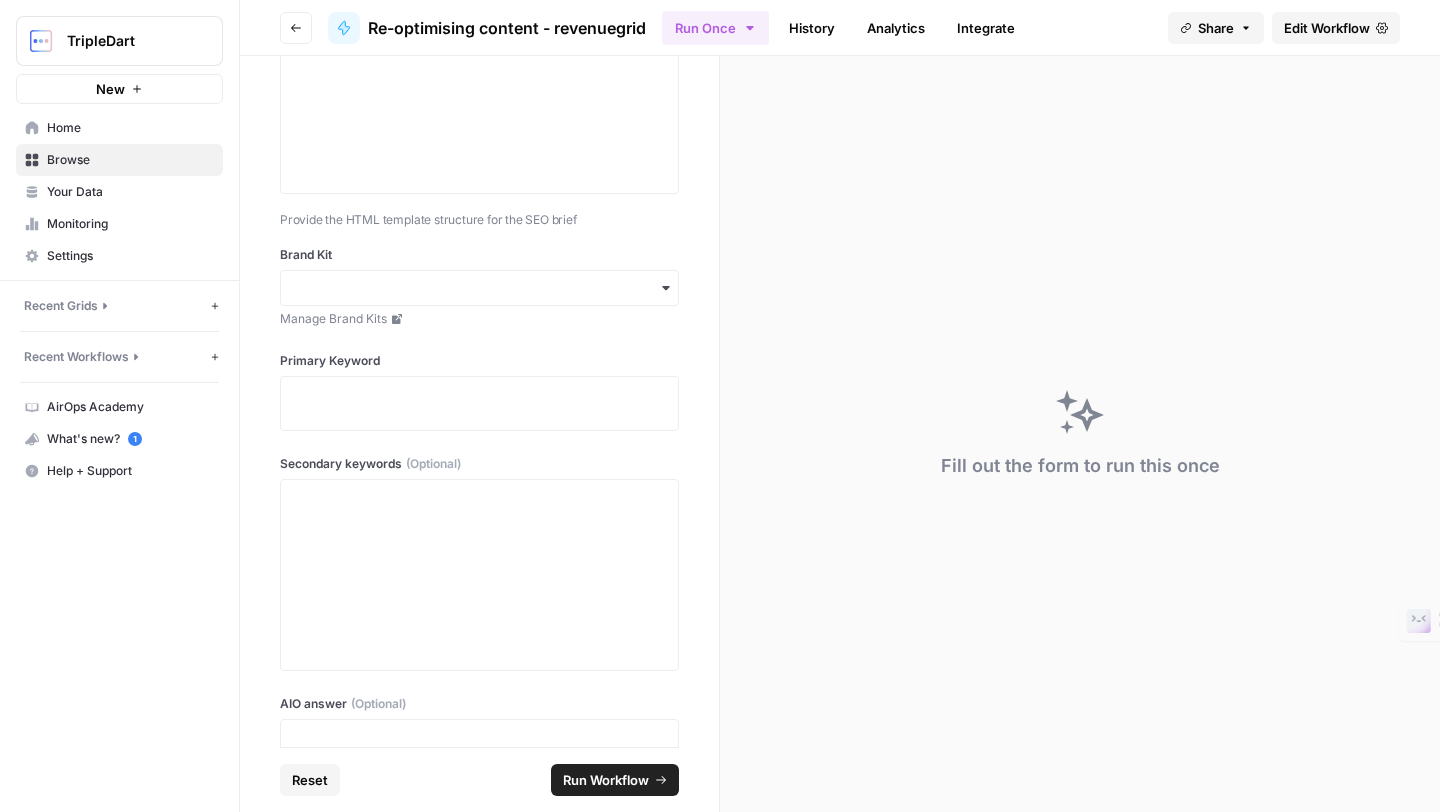 scroll, scrollTop: 560, scrollLeft: 0, axis: vertical 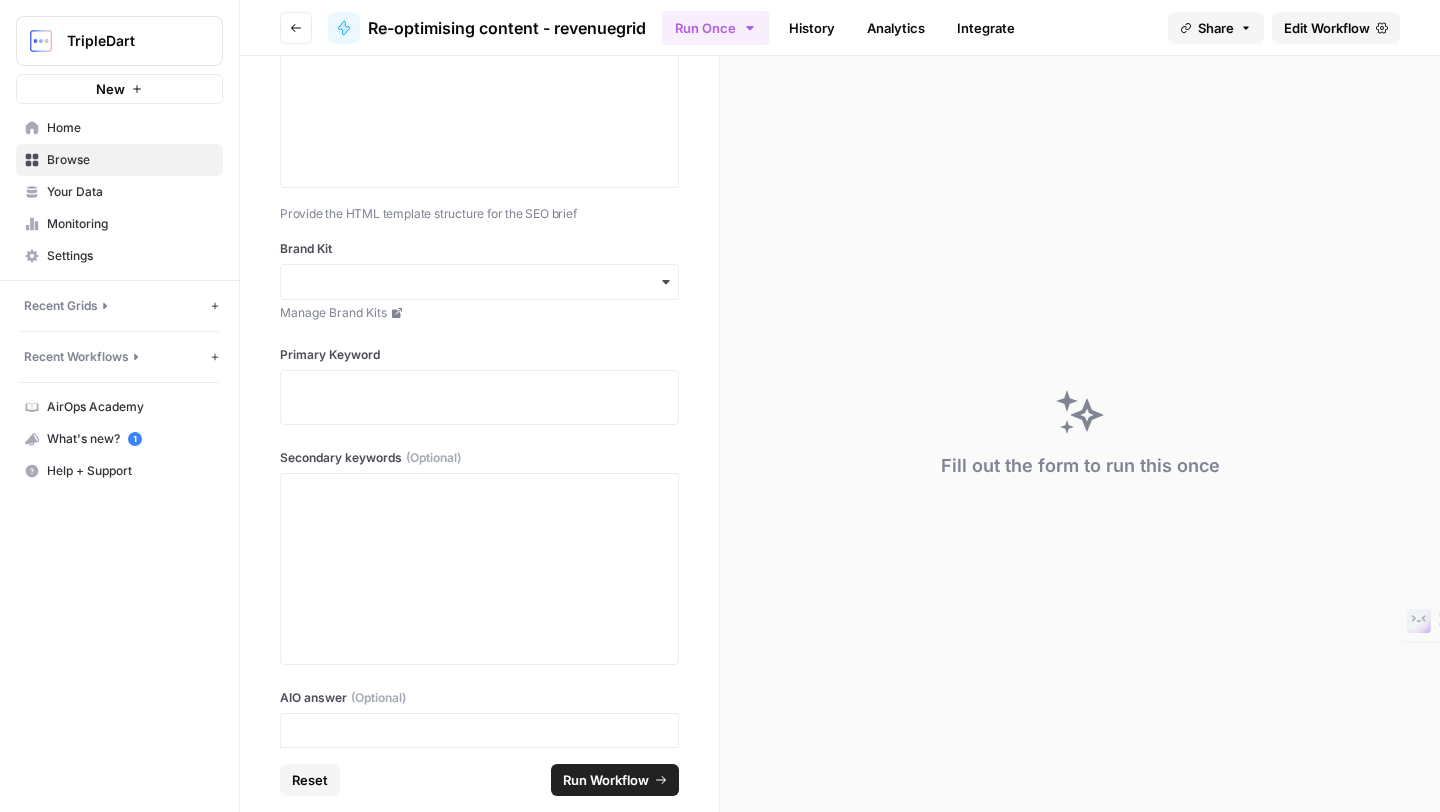 click at bounding box center (479, 282) 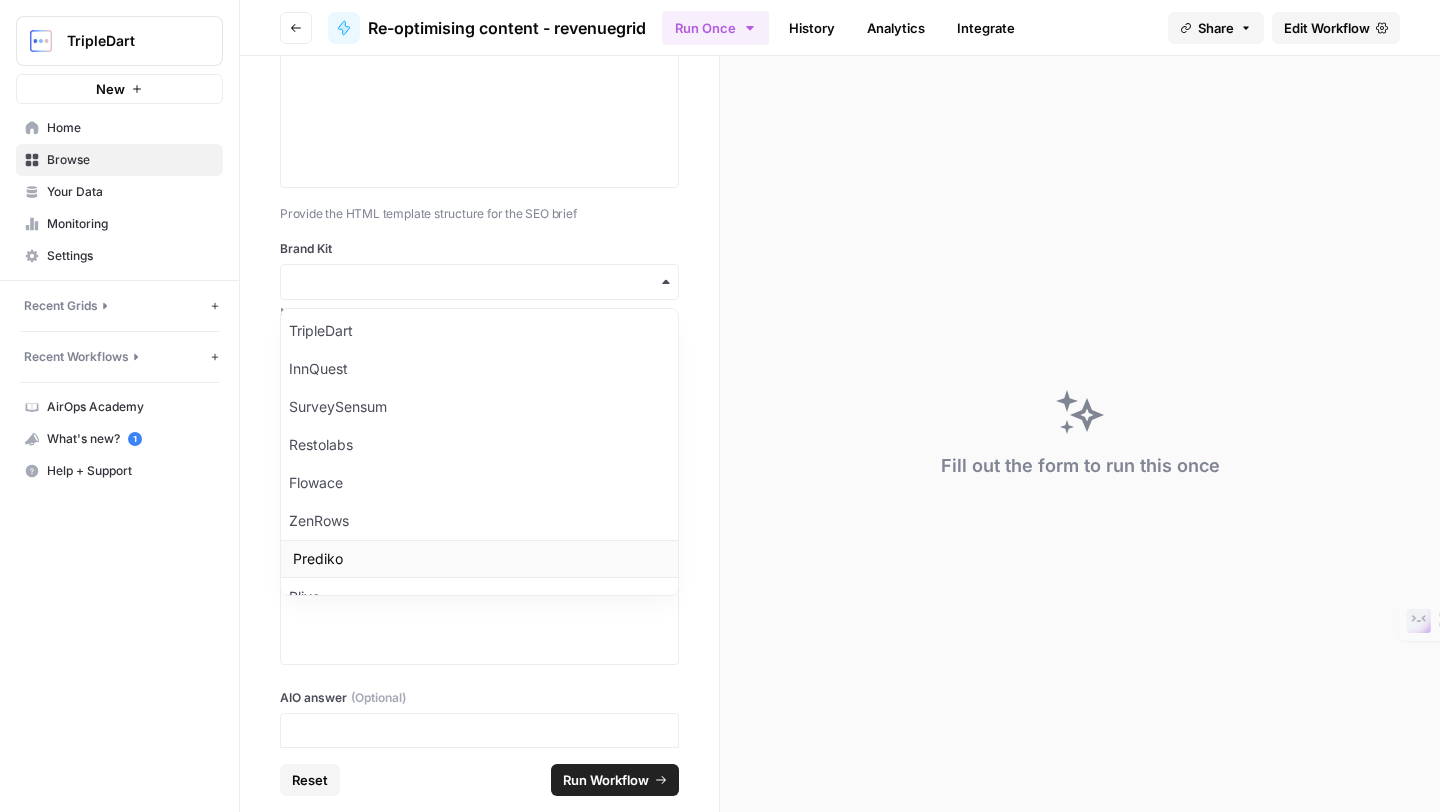 scroll, scrollTop: 0, scrollLeft: 0, axis: both 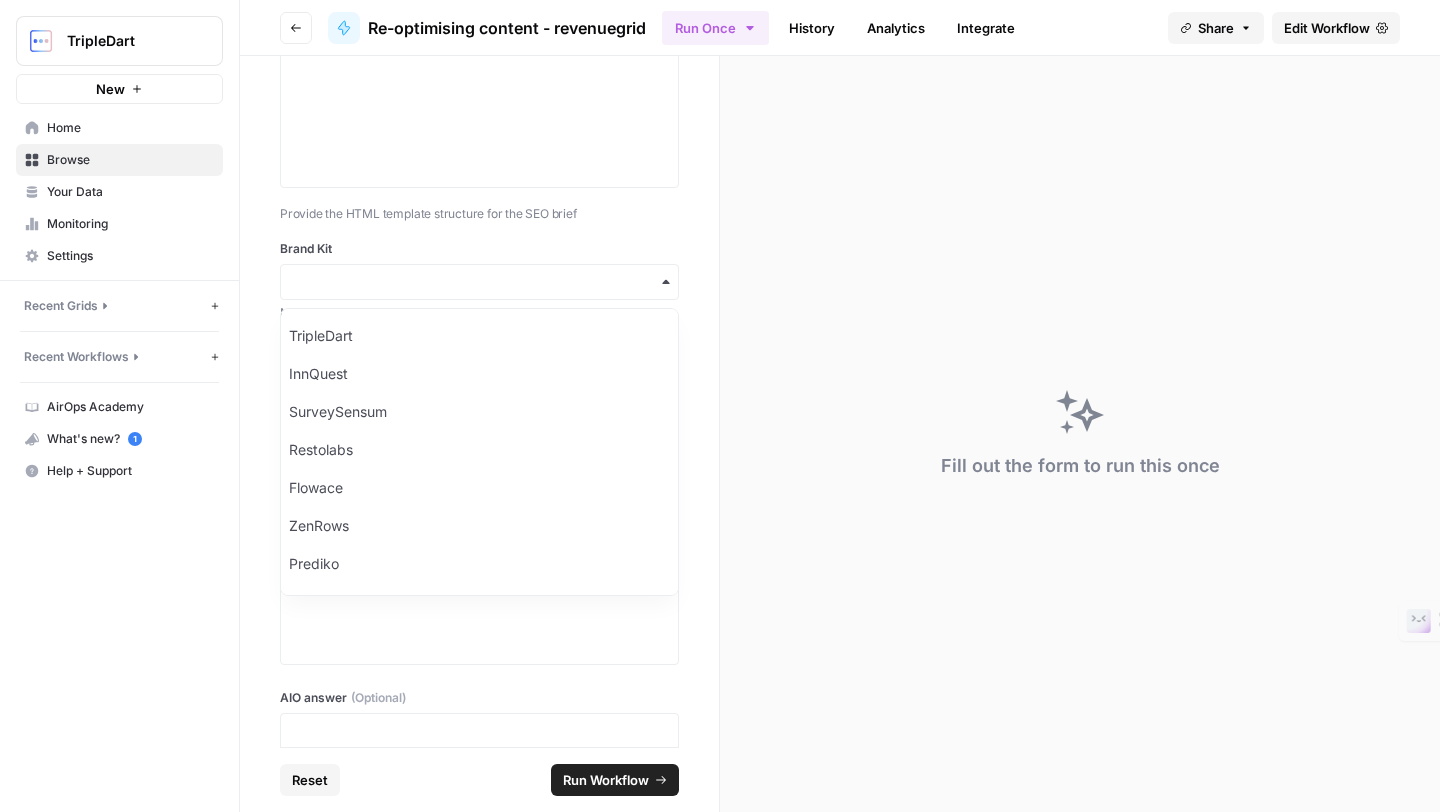 click on "Brand Kit" at bounding box center [479, 249] 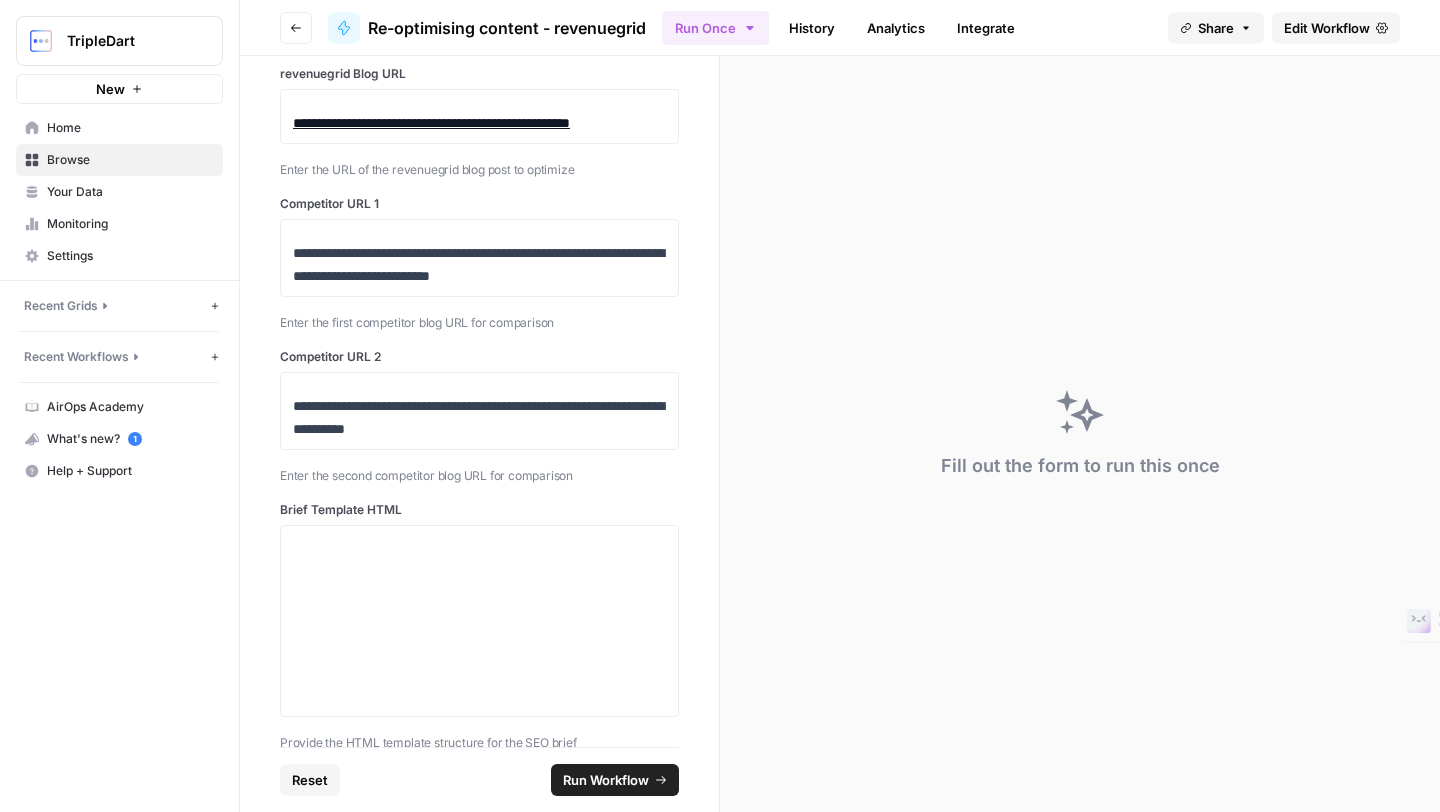 scroll, scrollTop: 0, scrollLeft: 0, axis: both 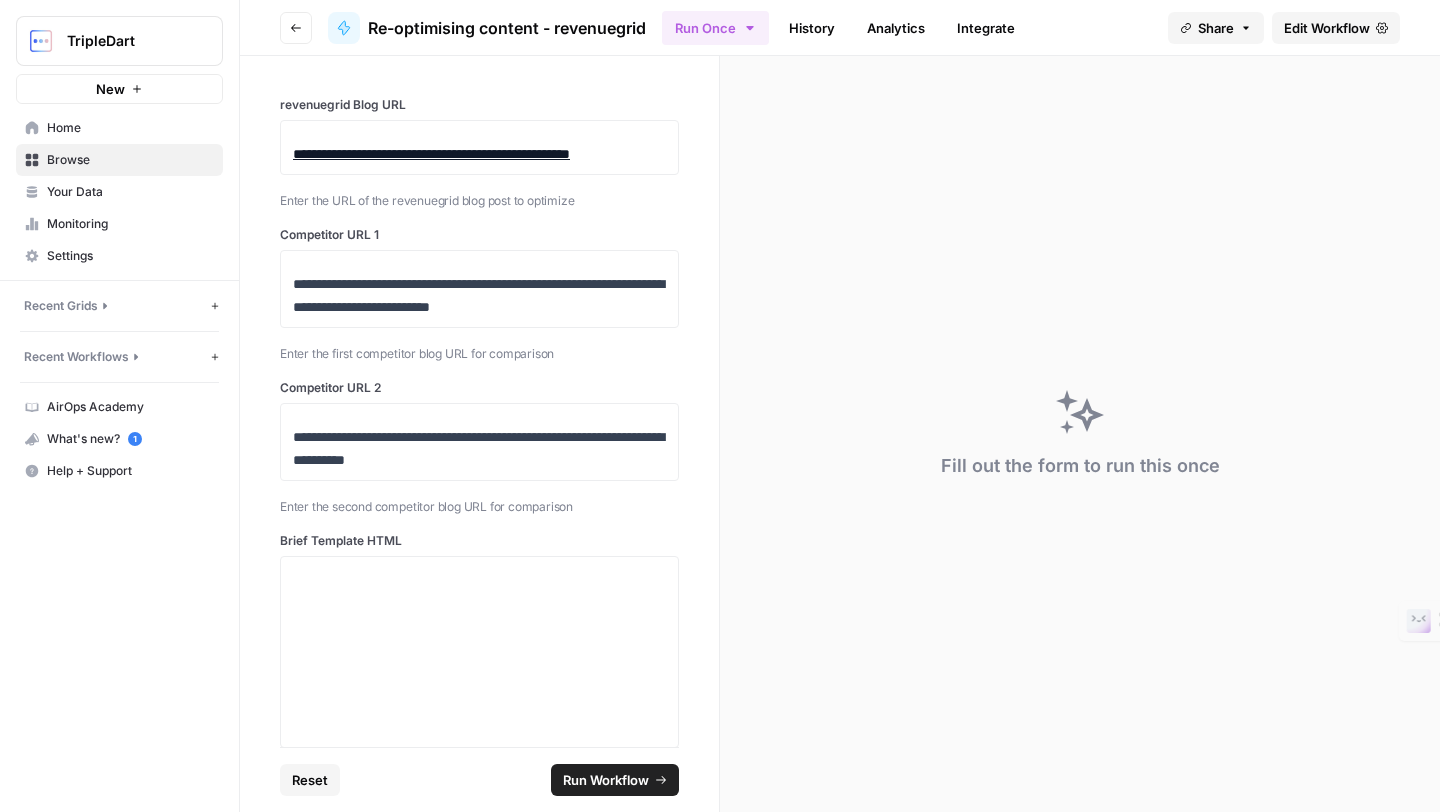 click on "Enter the first competitor blog URL for comparison" at bounding box center [479, 348] 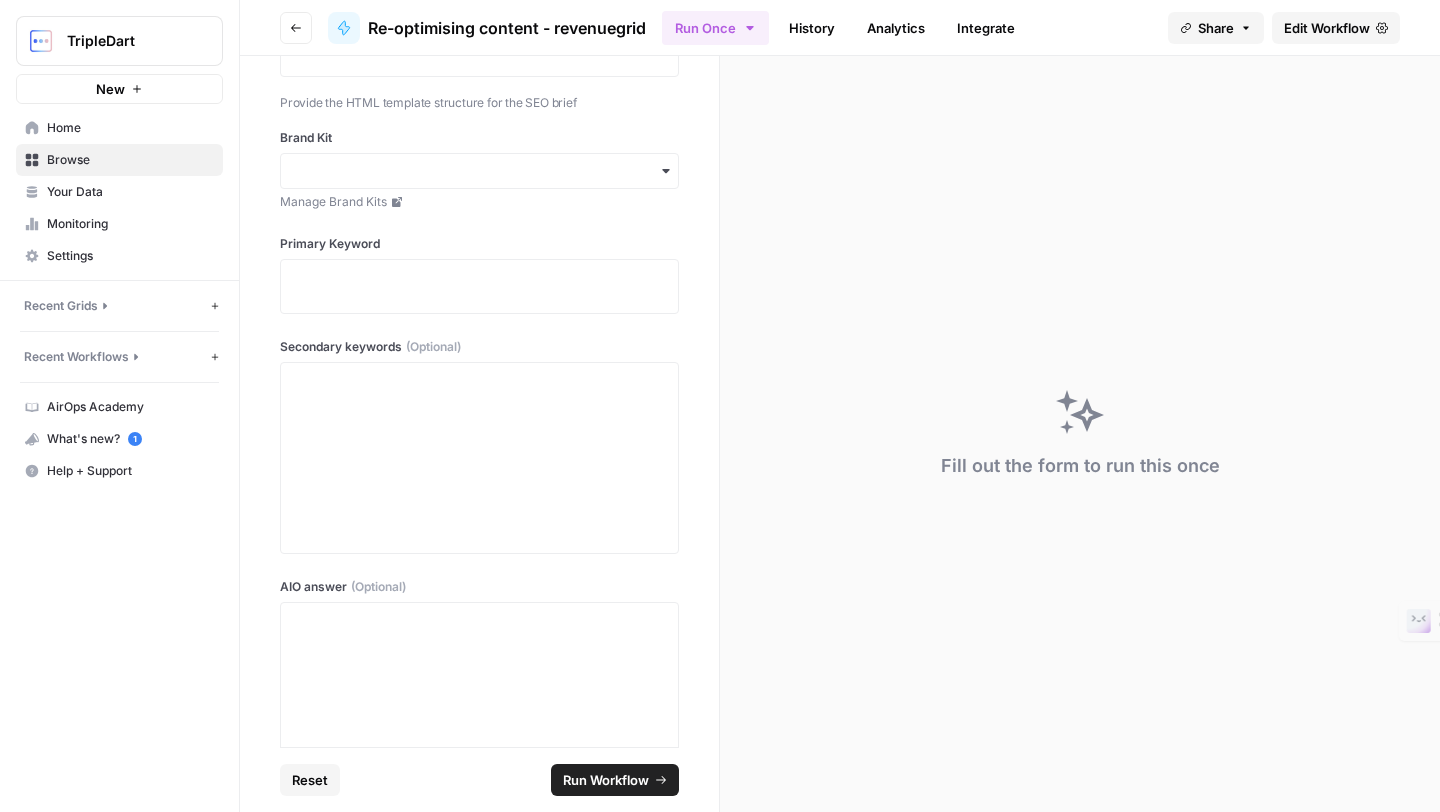 scroll, scrollTop: 741, scrollLeft: 0, axis: vertical 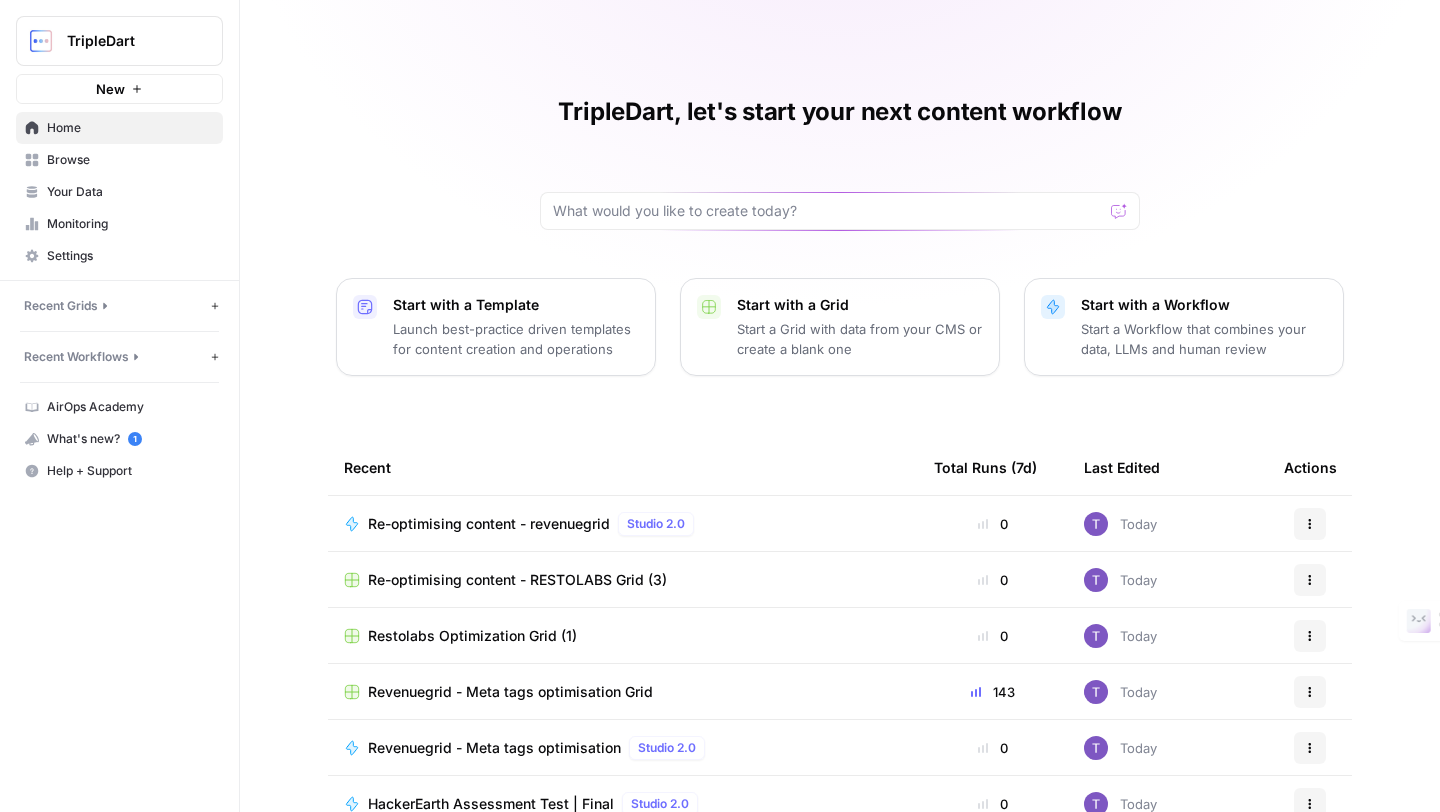 click on "Re-optimising content - revenuegrid" at bounding box center (489, 524) 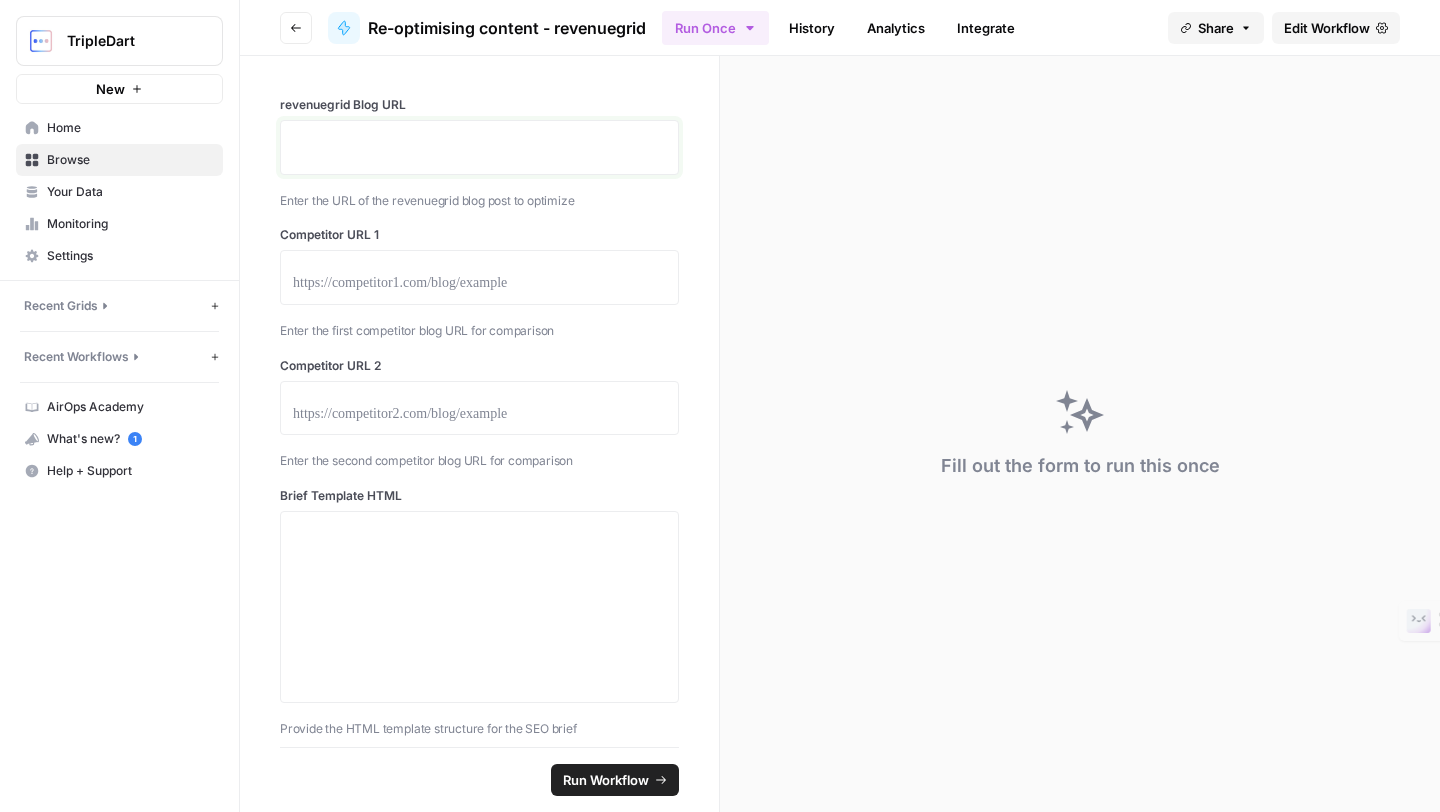 click at bounding box center (479, 154) 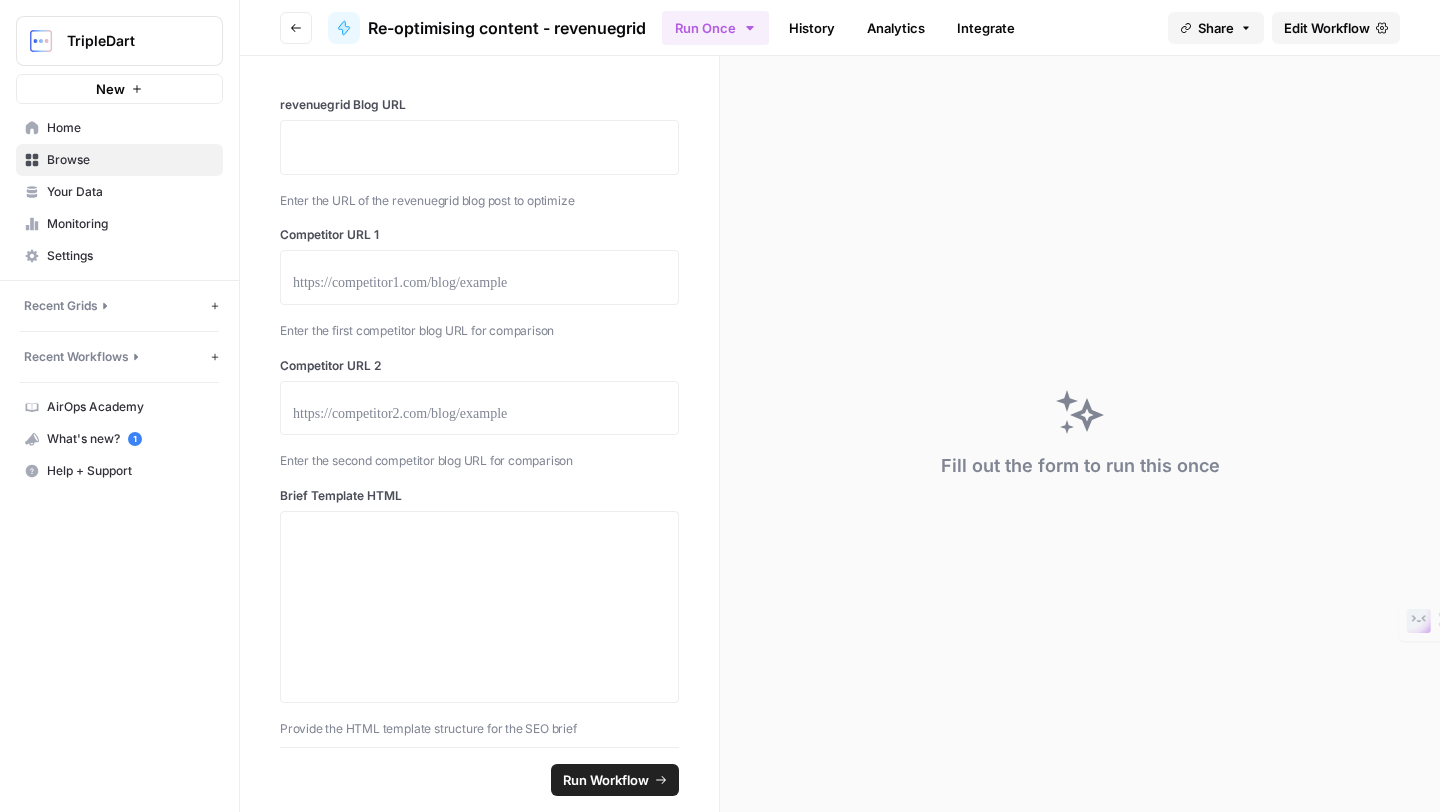 click at bounding box center (479, 277) 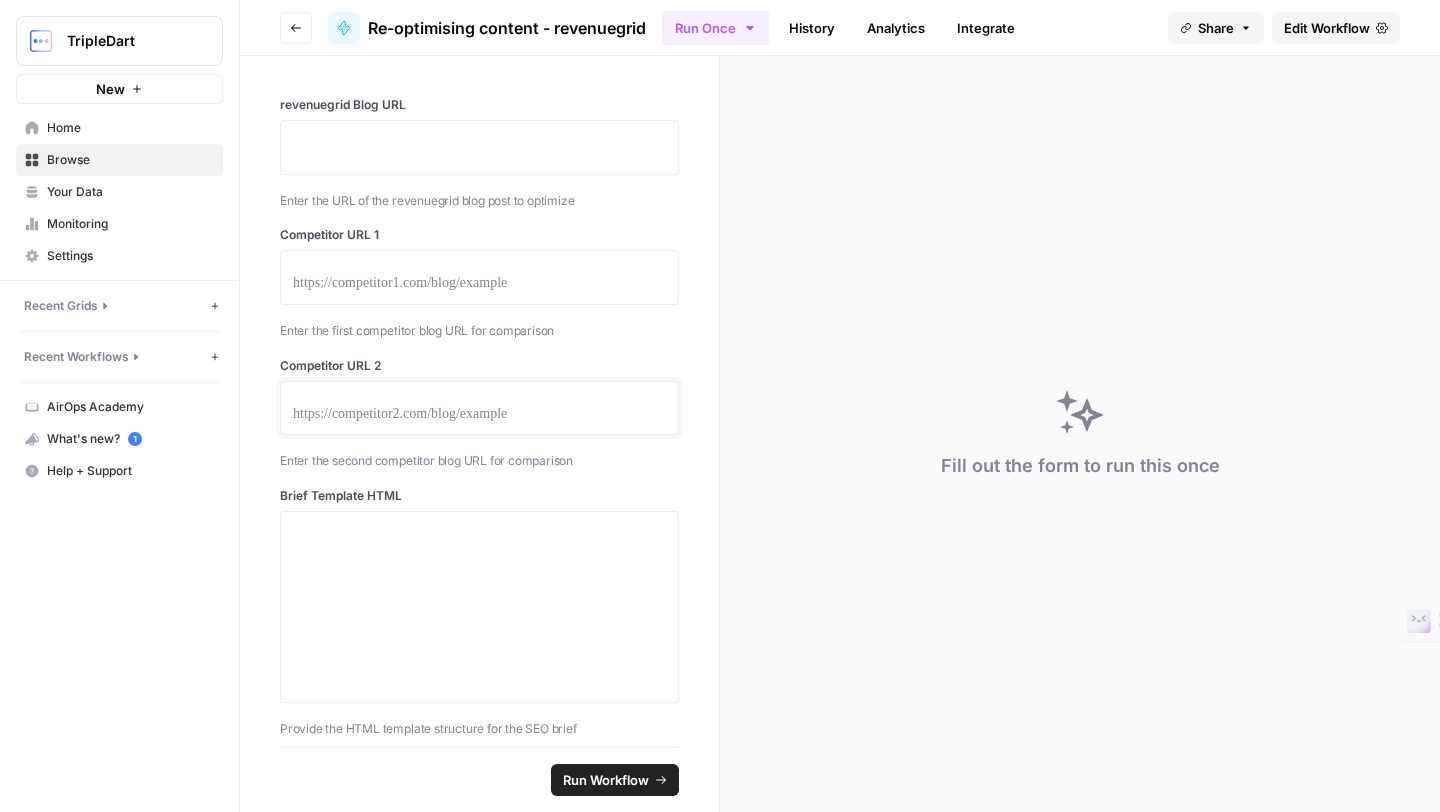 click at bounding box center [479, 415] 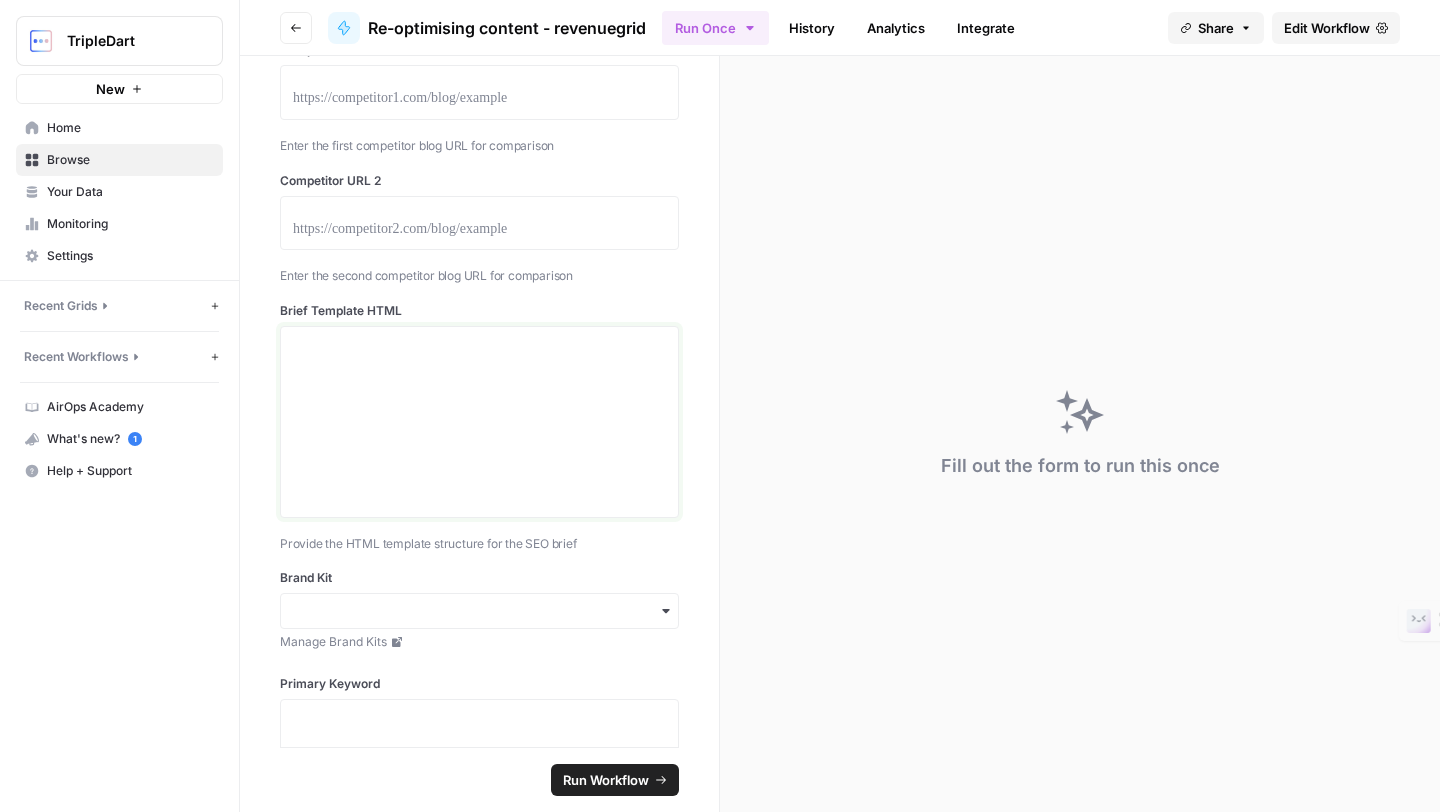 click at bounding box center (479, 429) 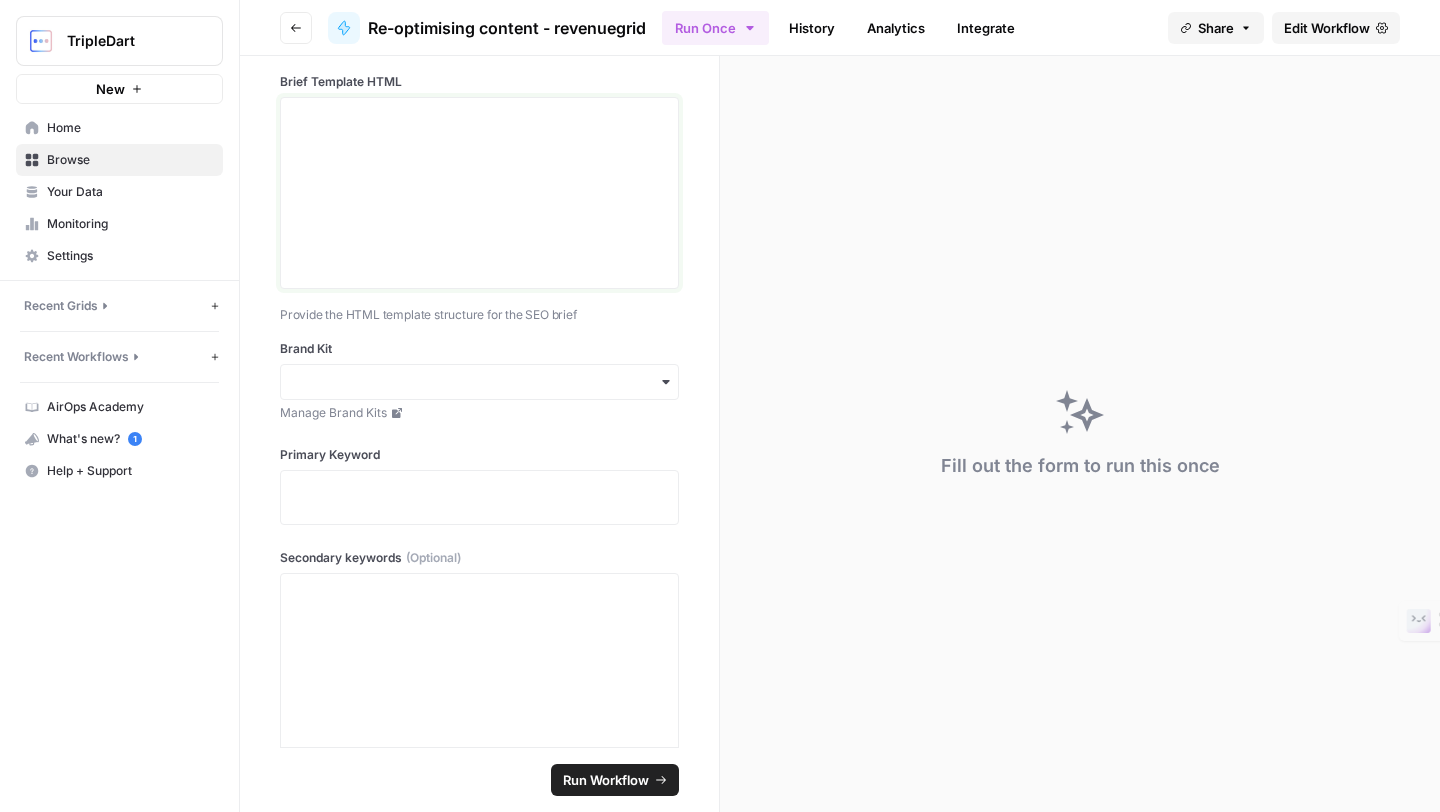 scroll, scrollTop: 623, scrollLeft: 0, axis: vertical 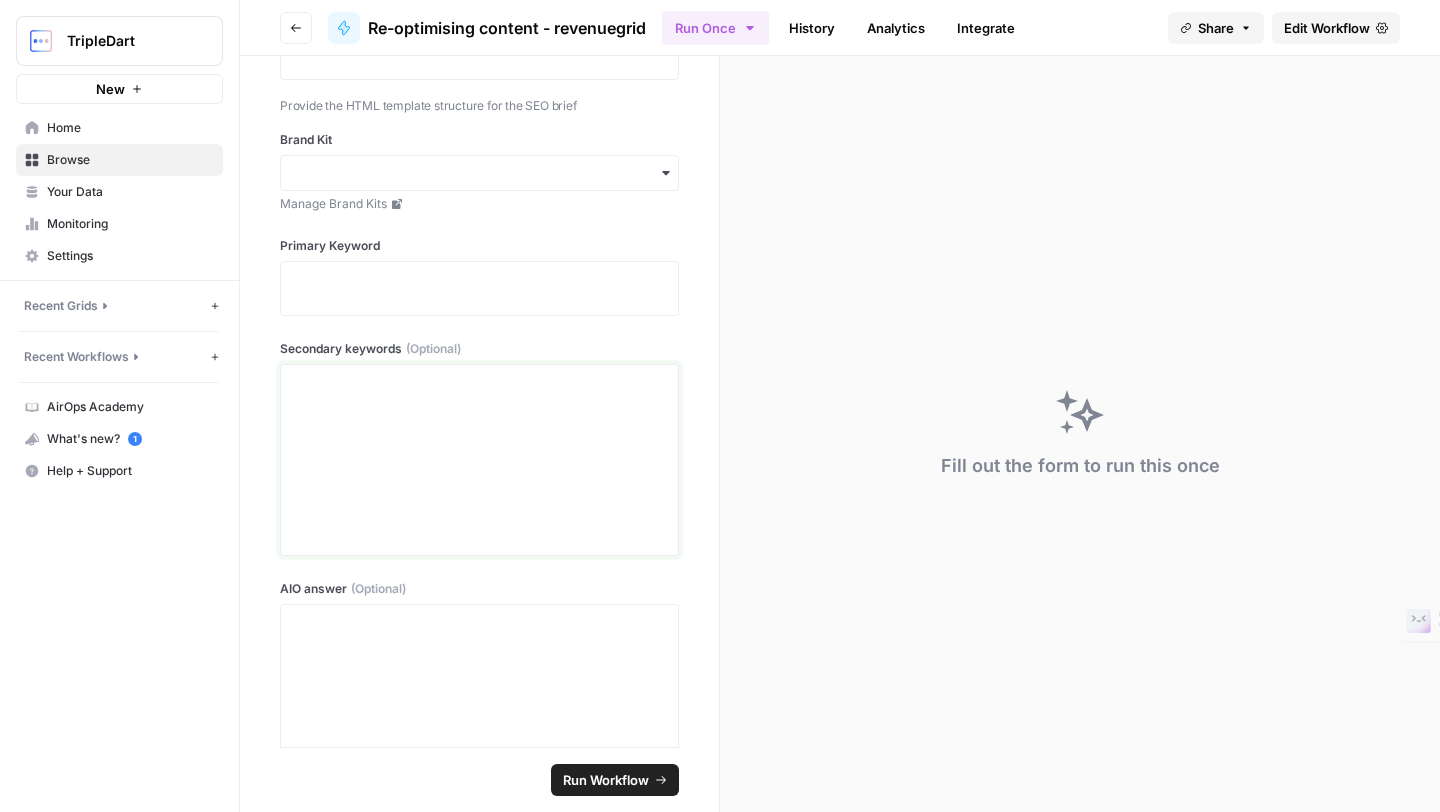 click at bounding box center [479, 398] 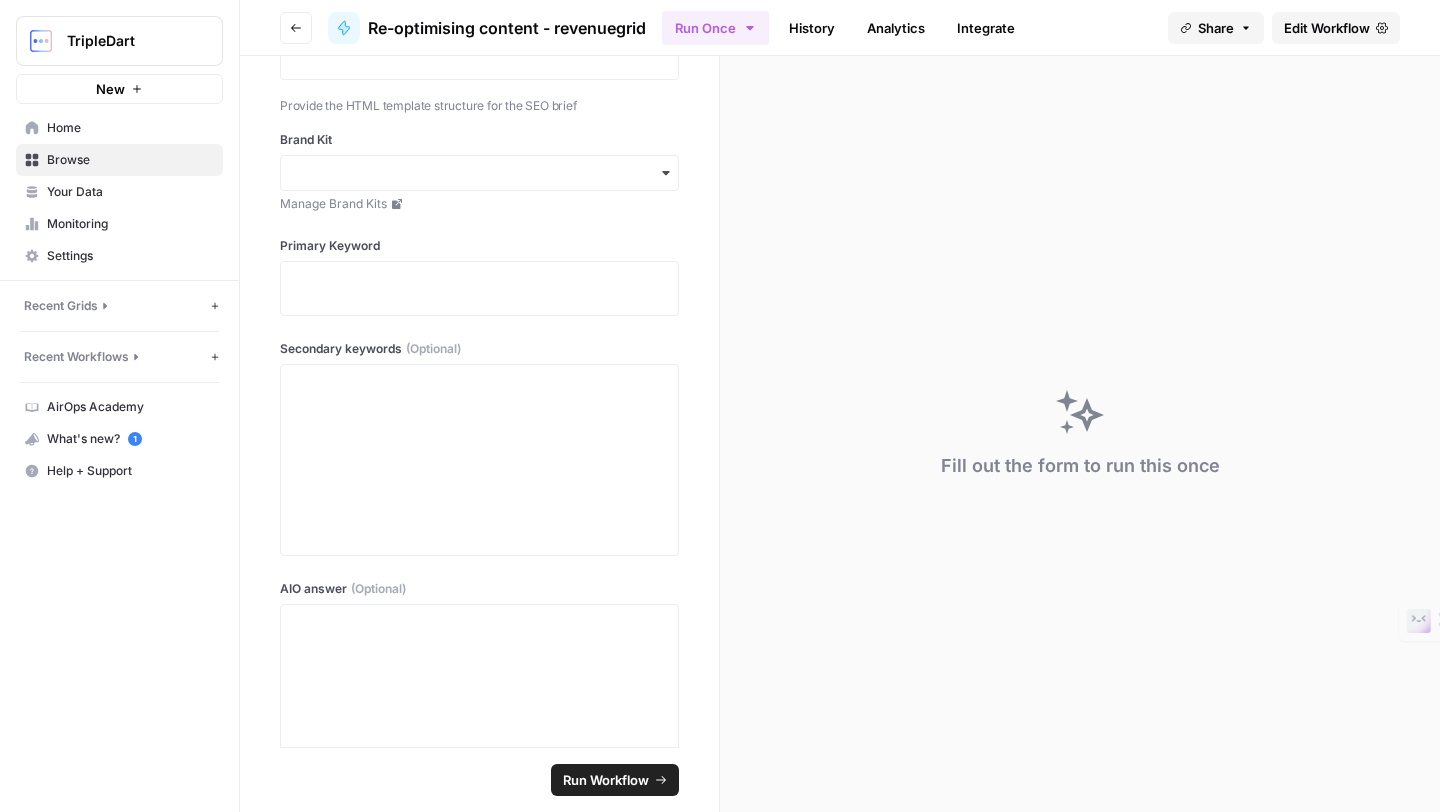 click on "revenuegrid Blog URL Enter the URL of the revenuegrid blog post to optimize Competitor URL 1 Enter the first competitor blog URL for comparison Competitor URL 2 Enter the second competitor blog URL for comparison Brief Template HTML Provide the HTML template structure for the SEO brief Brand Kit Manage Brand Kits Primary Keyword Secondary keywords (Optional) AIO answer (Optional)" at bounding box center [479, 401] 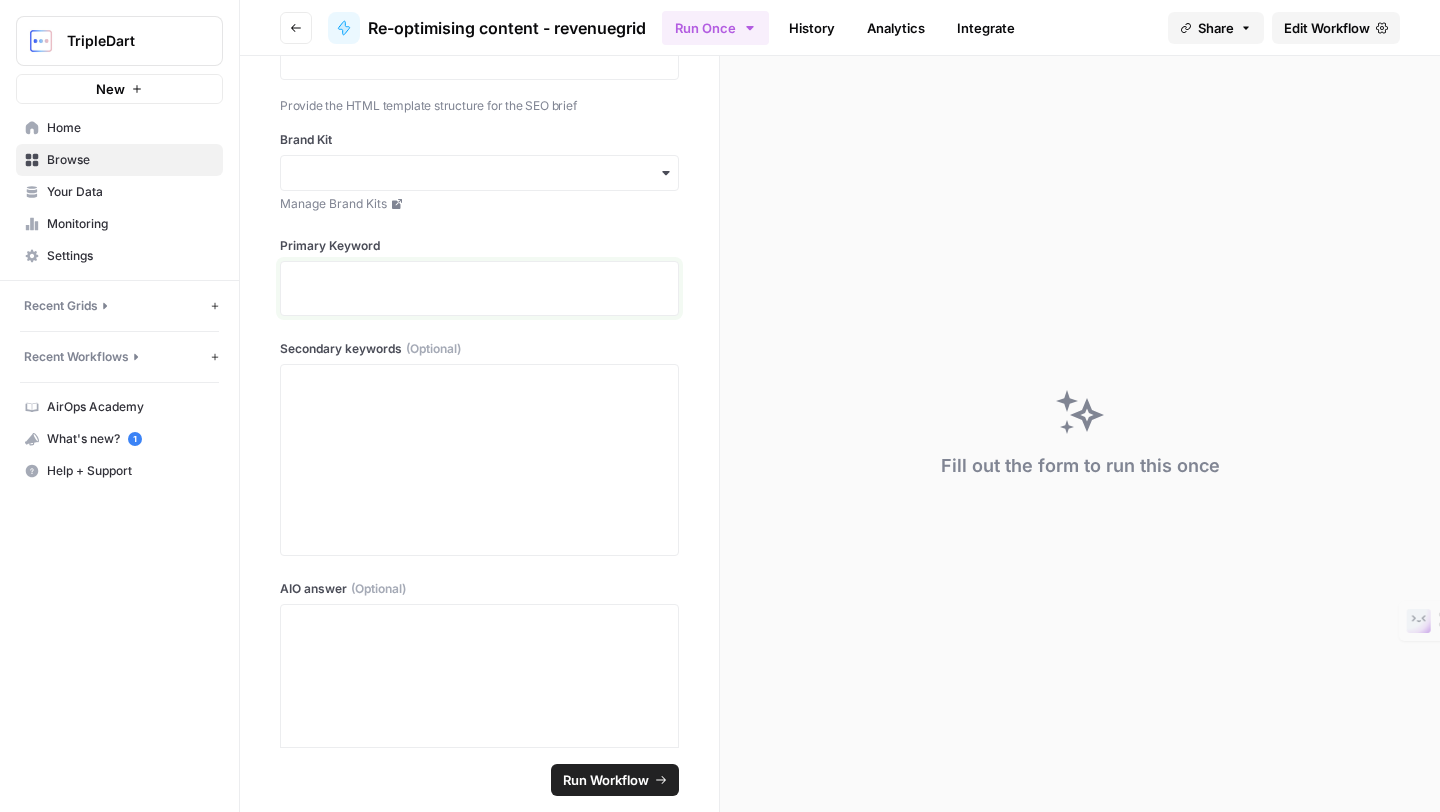 click at bounding box center (479, 295) 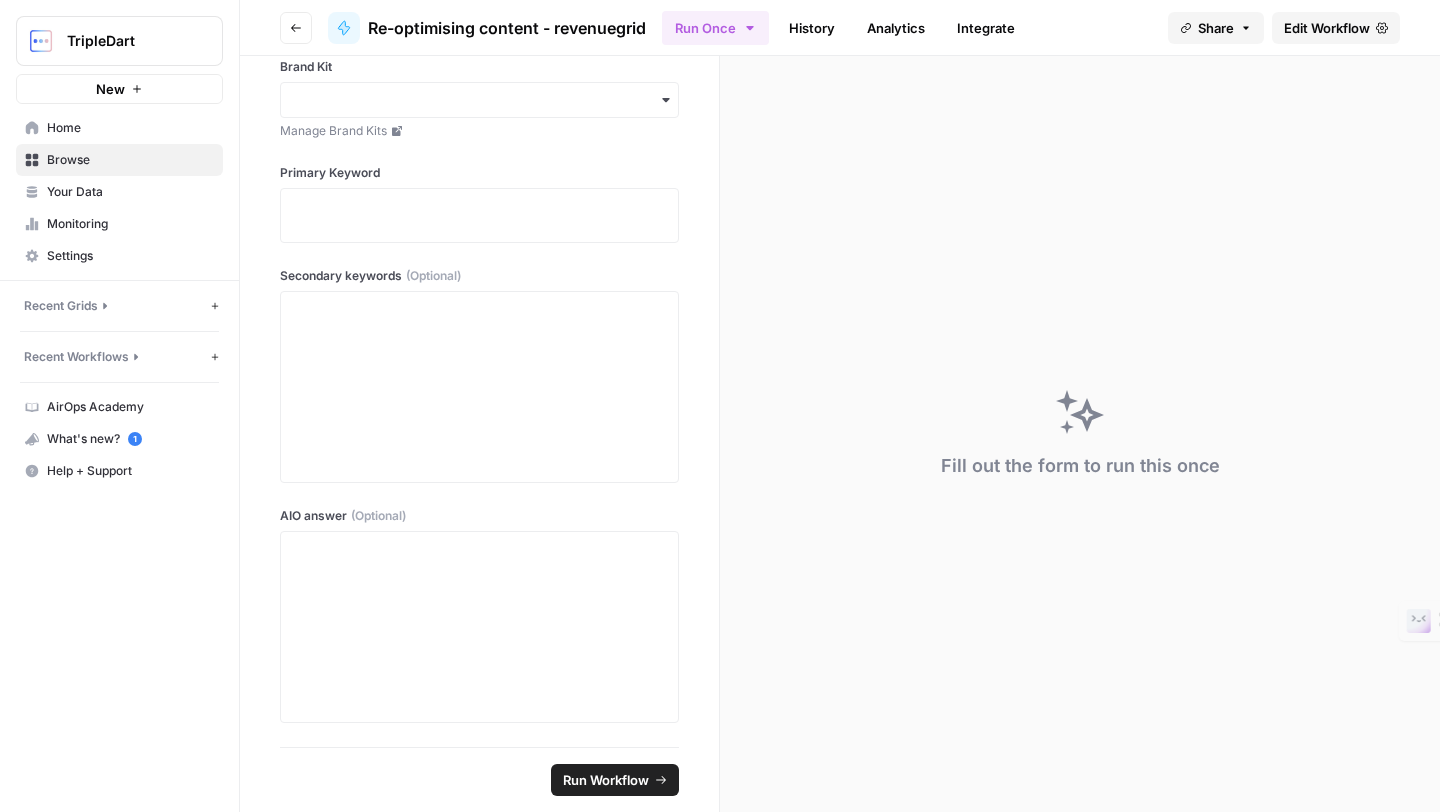 click at bounding box center (479, 627) 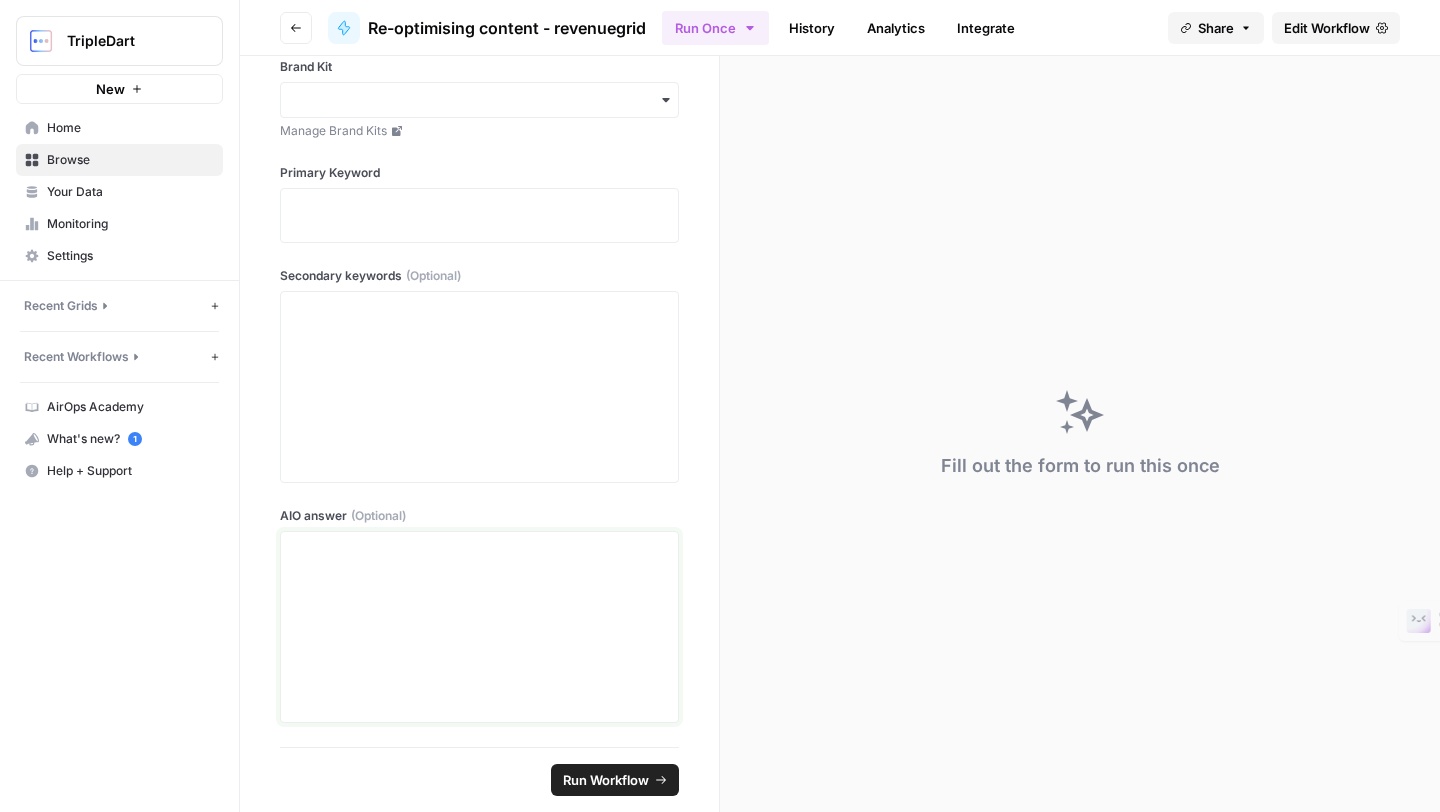 click at bounding box center (479, 634) 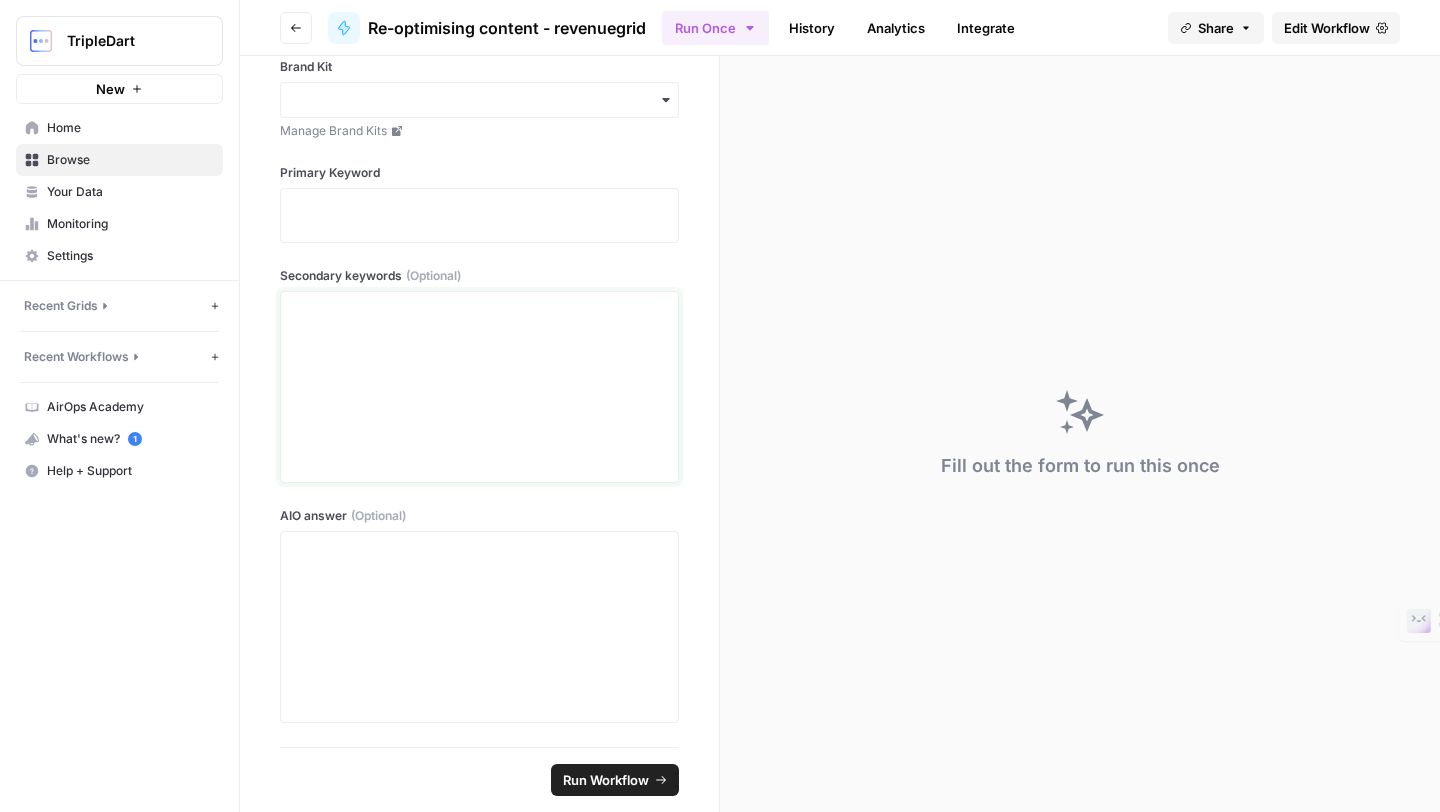 click at bounding box center [479, 394] 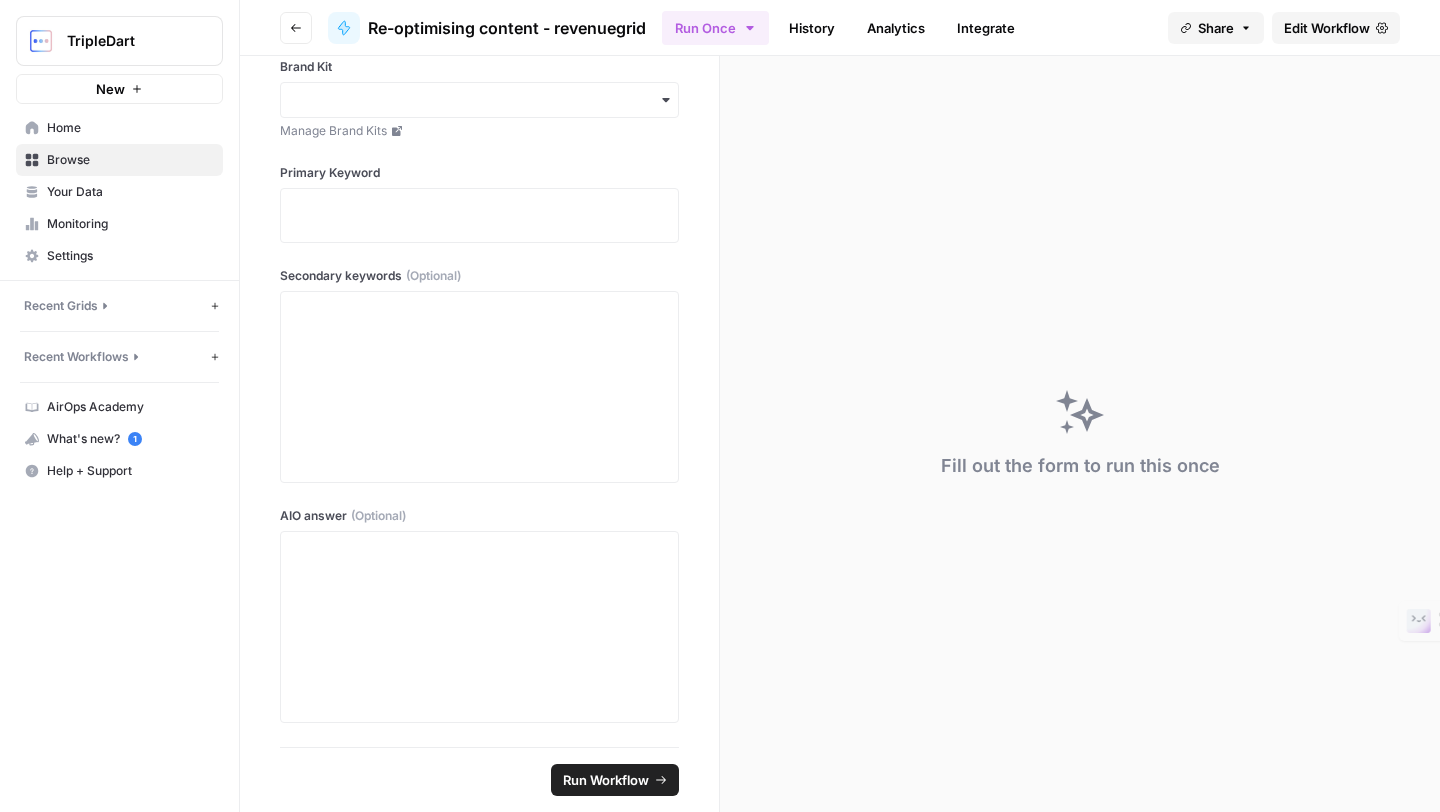 click on "Edit Workflow" at bounding box center (1327, 28) 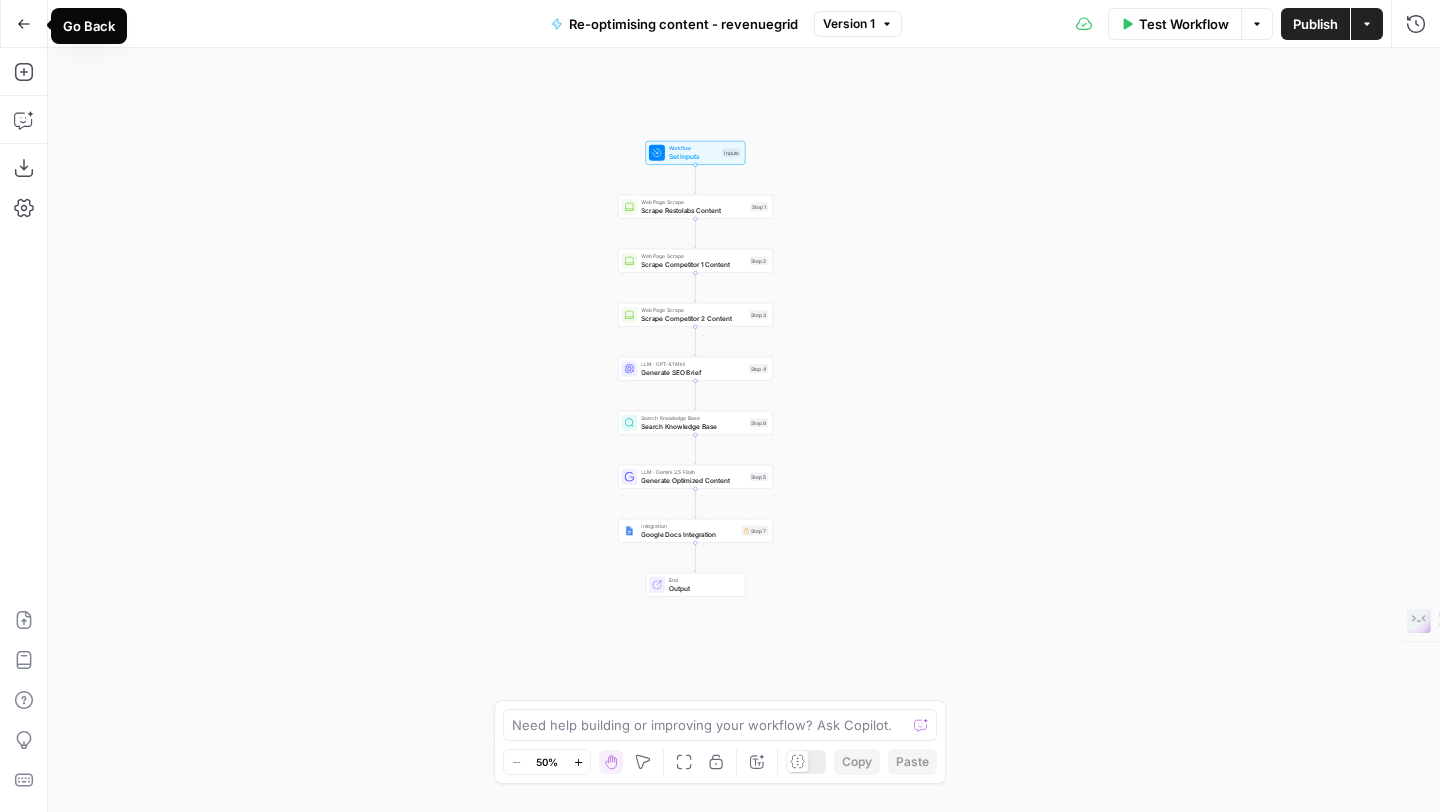 click 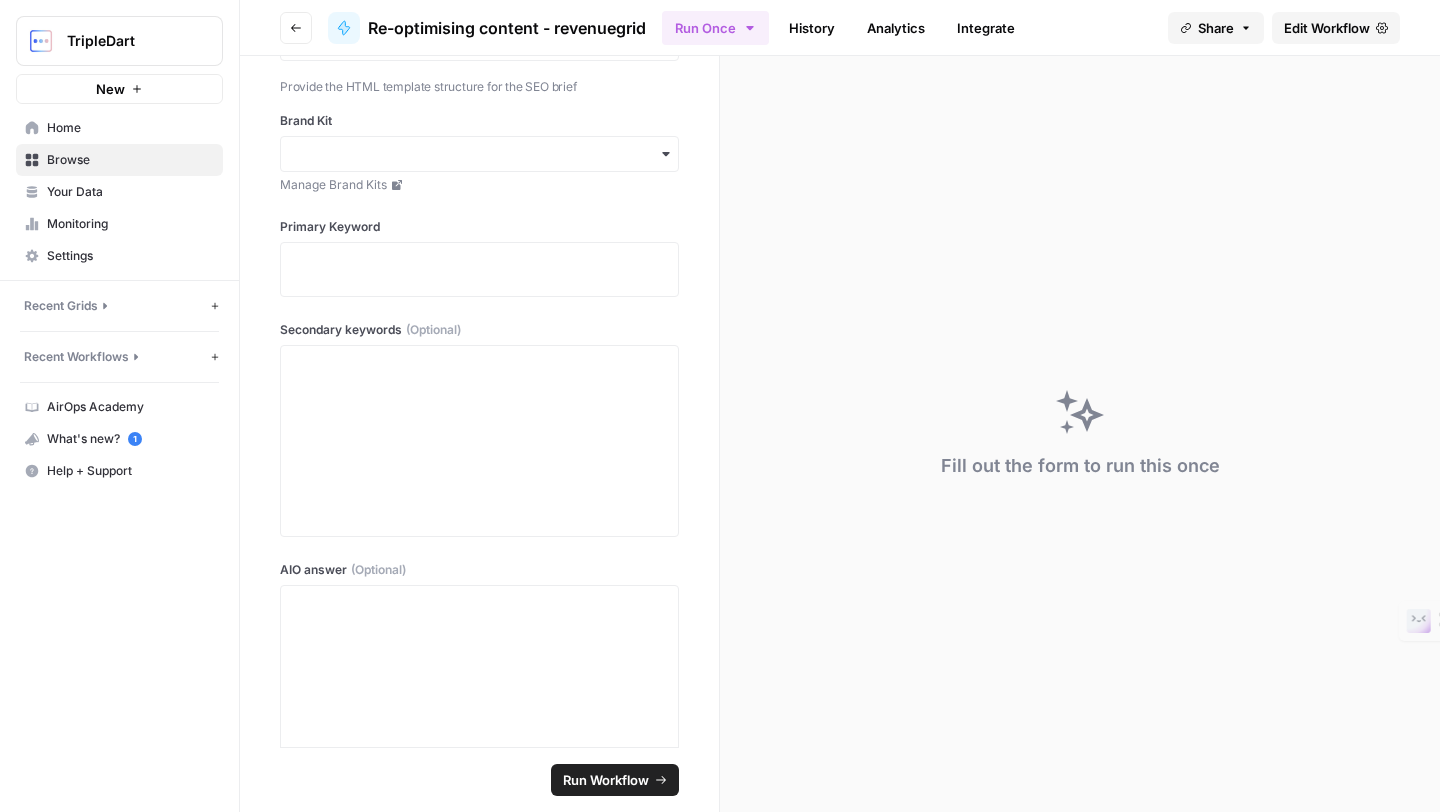 scroll, scrollTop: 696, scrollLeft: 0, axis: vertical 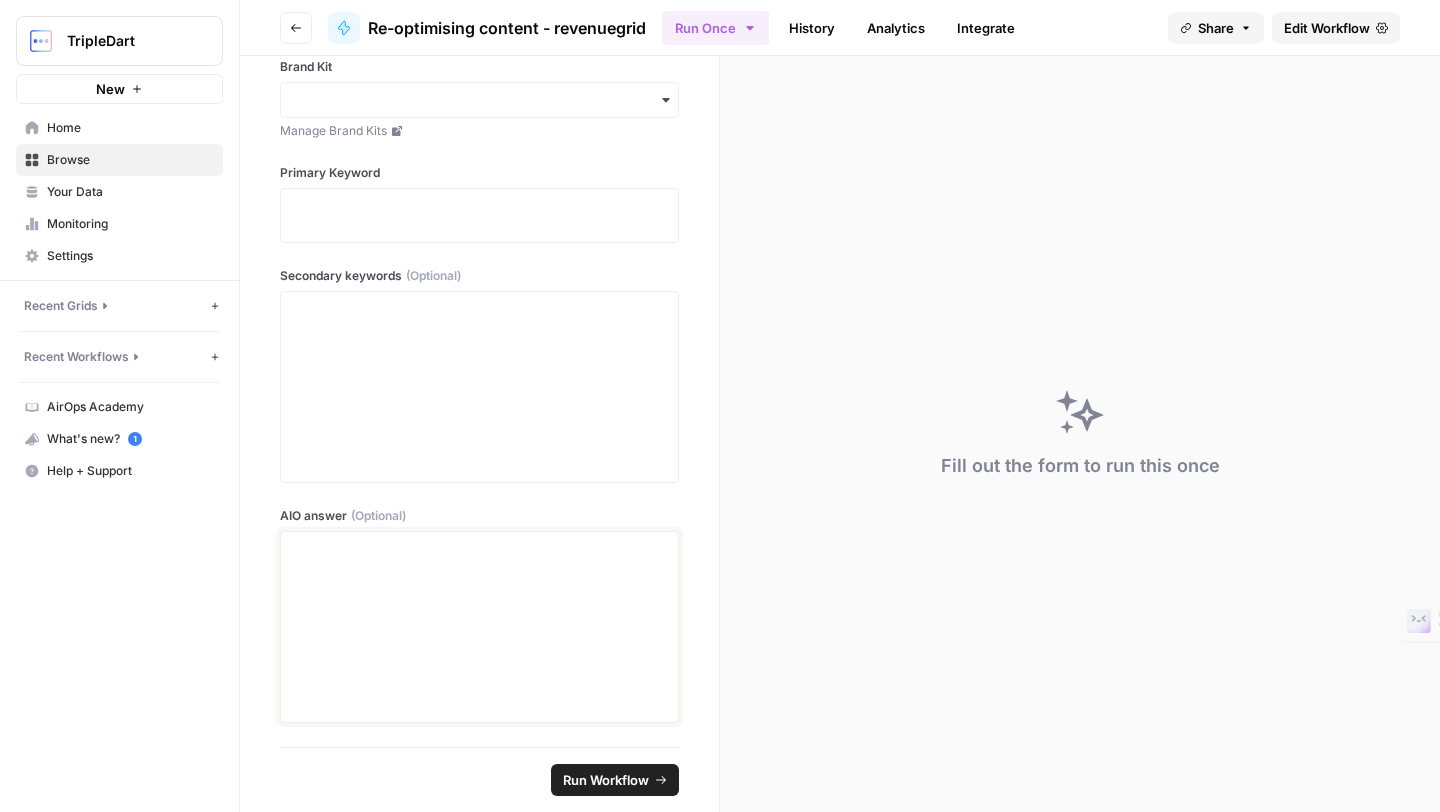 click at bounding box center [479, 634] 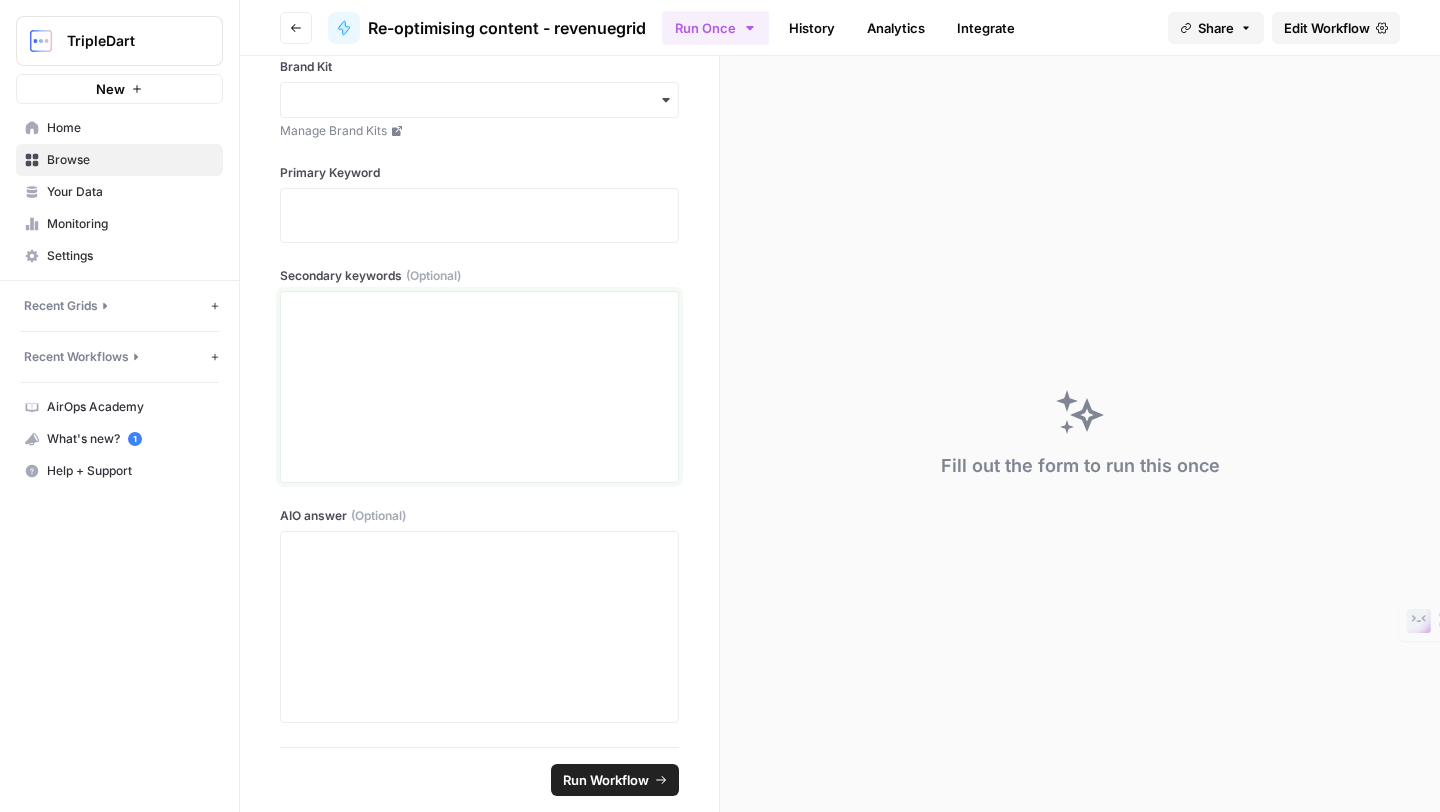 click at bounding box center (479, 394) 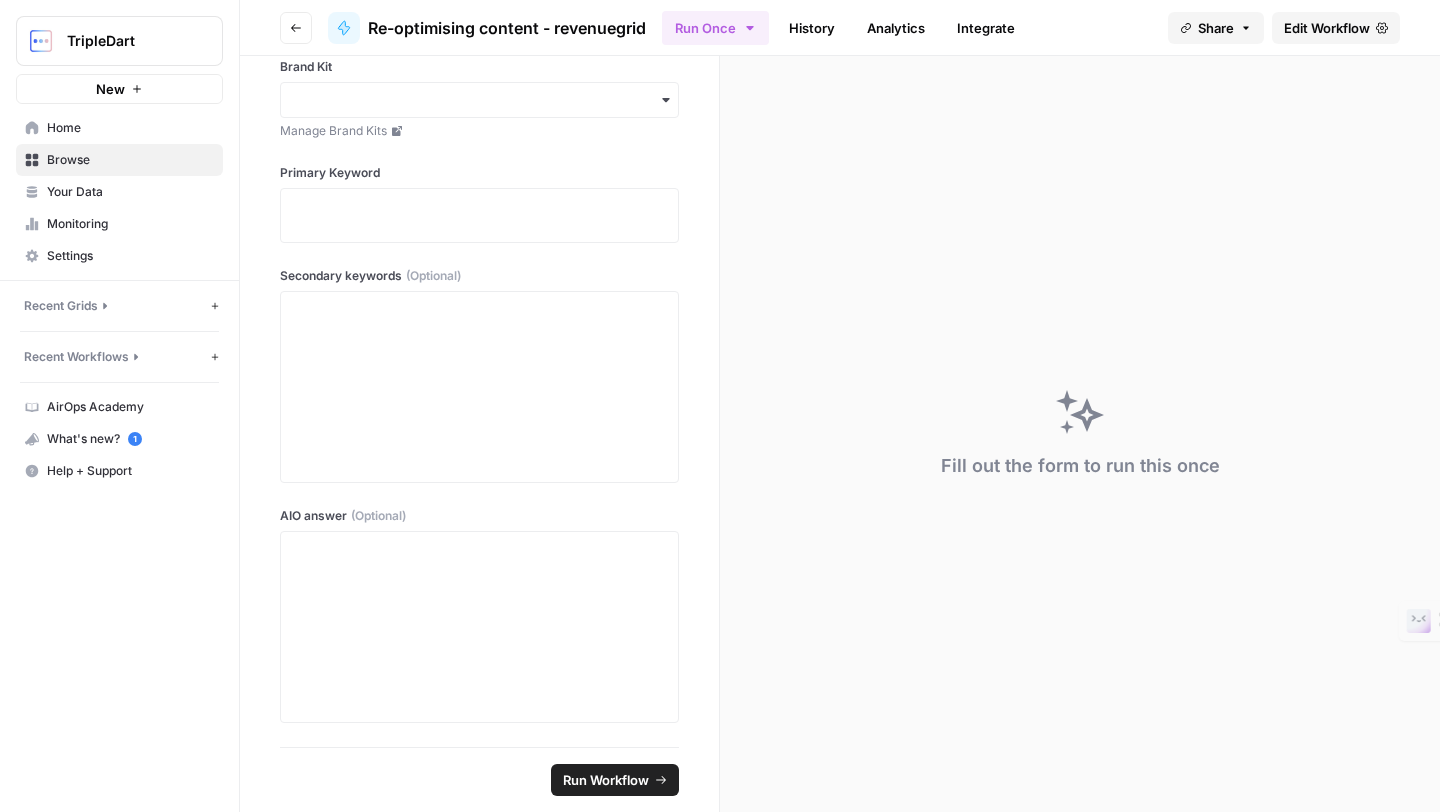 click on "revenuegrid Blog URL Enter the URL of the revenuegrid blog post to optimize Competitor URL 1 Enter the first competitor blog URL for comparison Competitor URL 2 Enter the second competitor blog URL for comparison Brief Template HTML Provide the HTML template structure for the SEO brief Brand Kit Manage Brand Kits Primary Keyword Secondary keywords (Optional) AIO answer (Optional)" at bounding box center (479, 401) 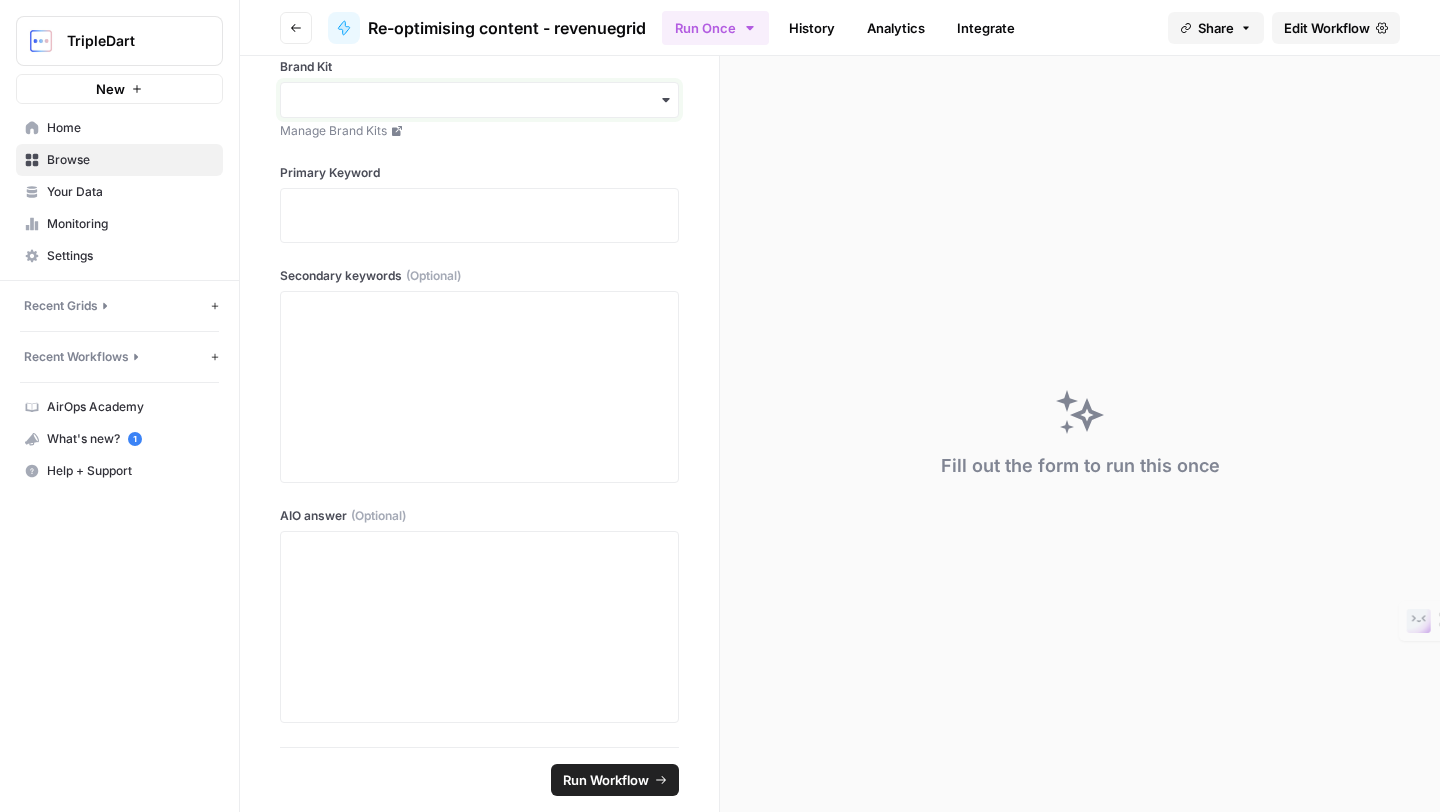 click on "Brand Kit" at bounding box center (479, 100) 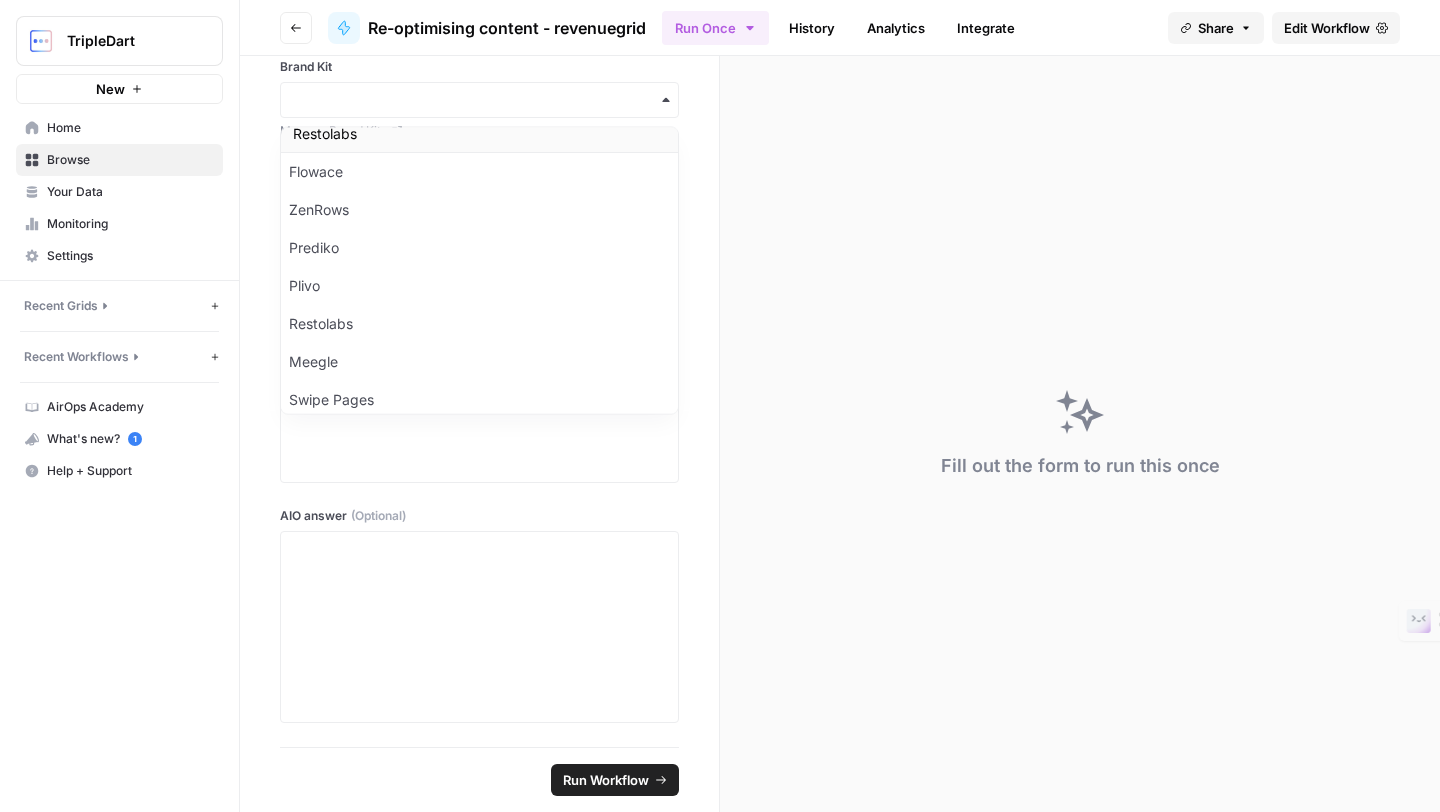 scroll, scrollTop: 0, scrollLeft: 0, axis: both 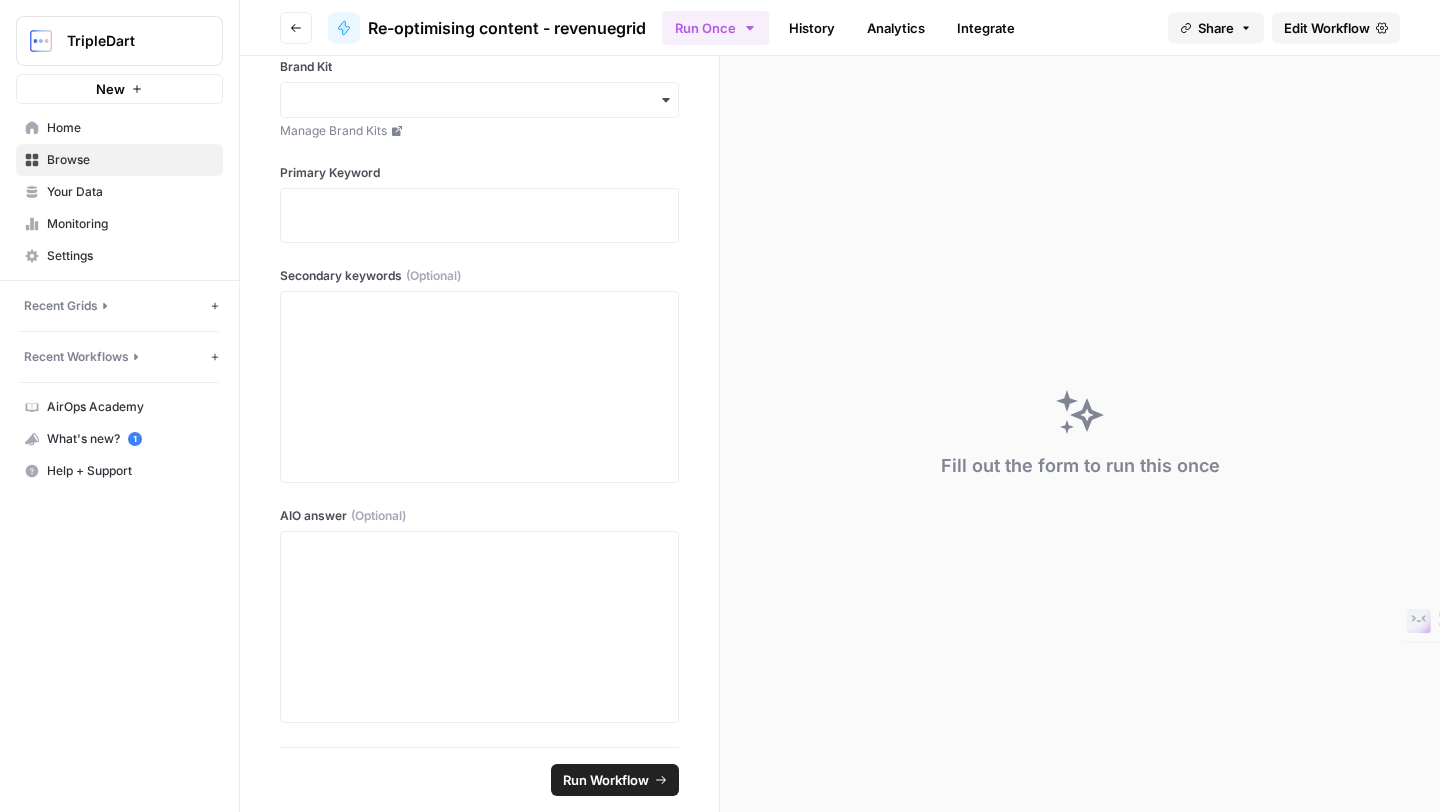 click on "Fill out the form to run this once" at bounding box center [1080, 434] 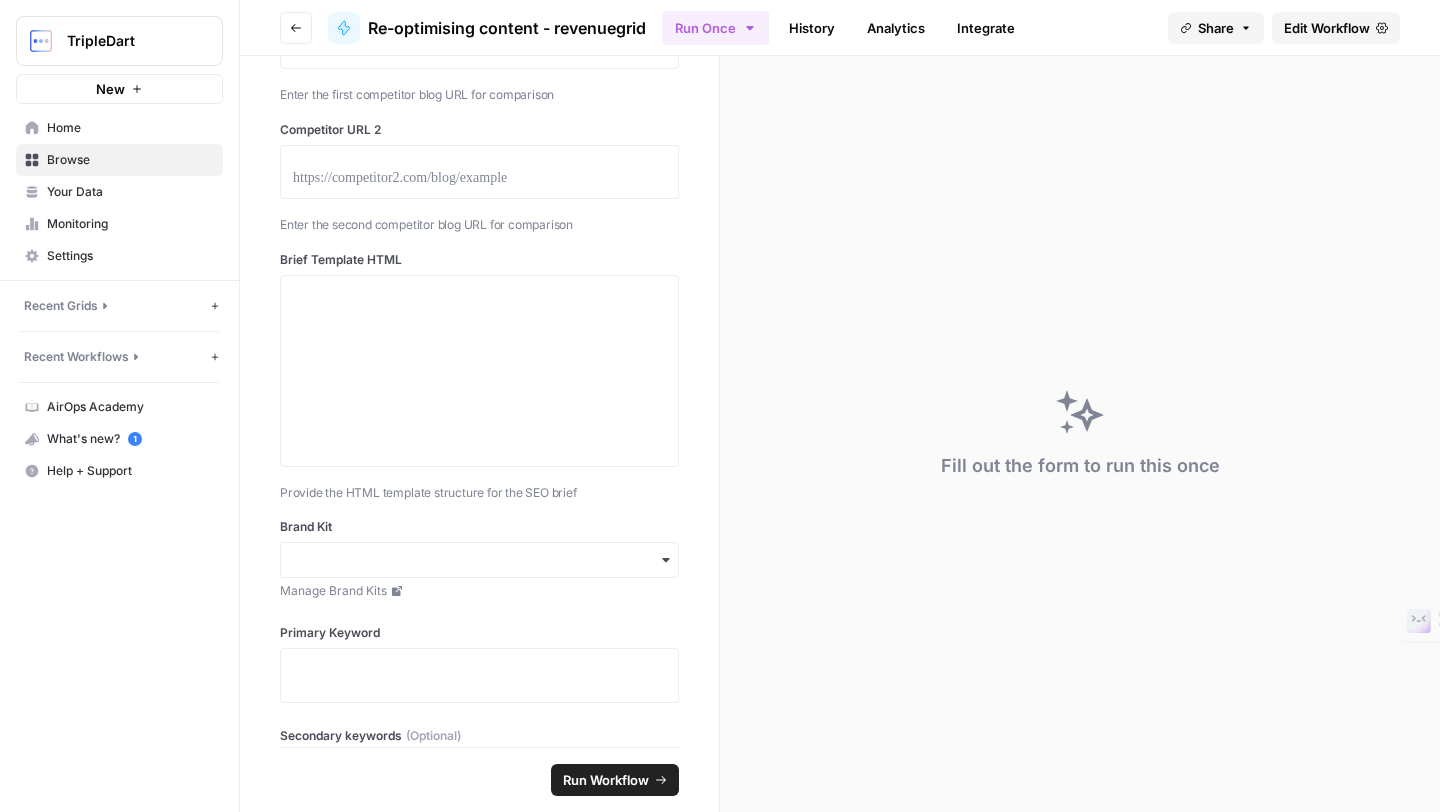 scroll, scrollTop: 218, scrollLeft: 0, axis: vertical 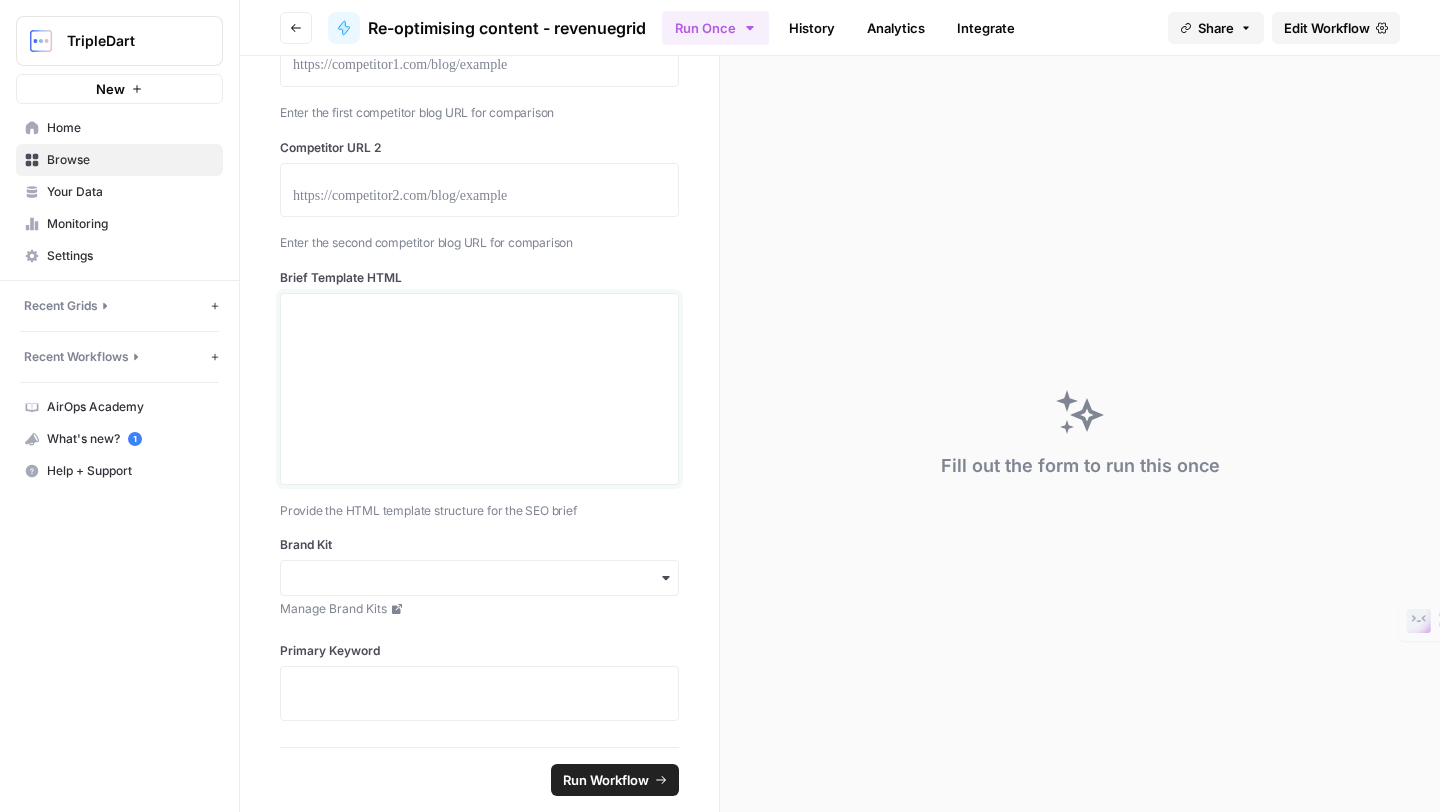click at bounding box center [479, 396] 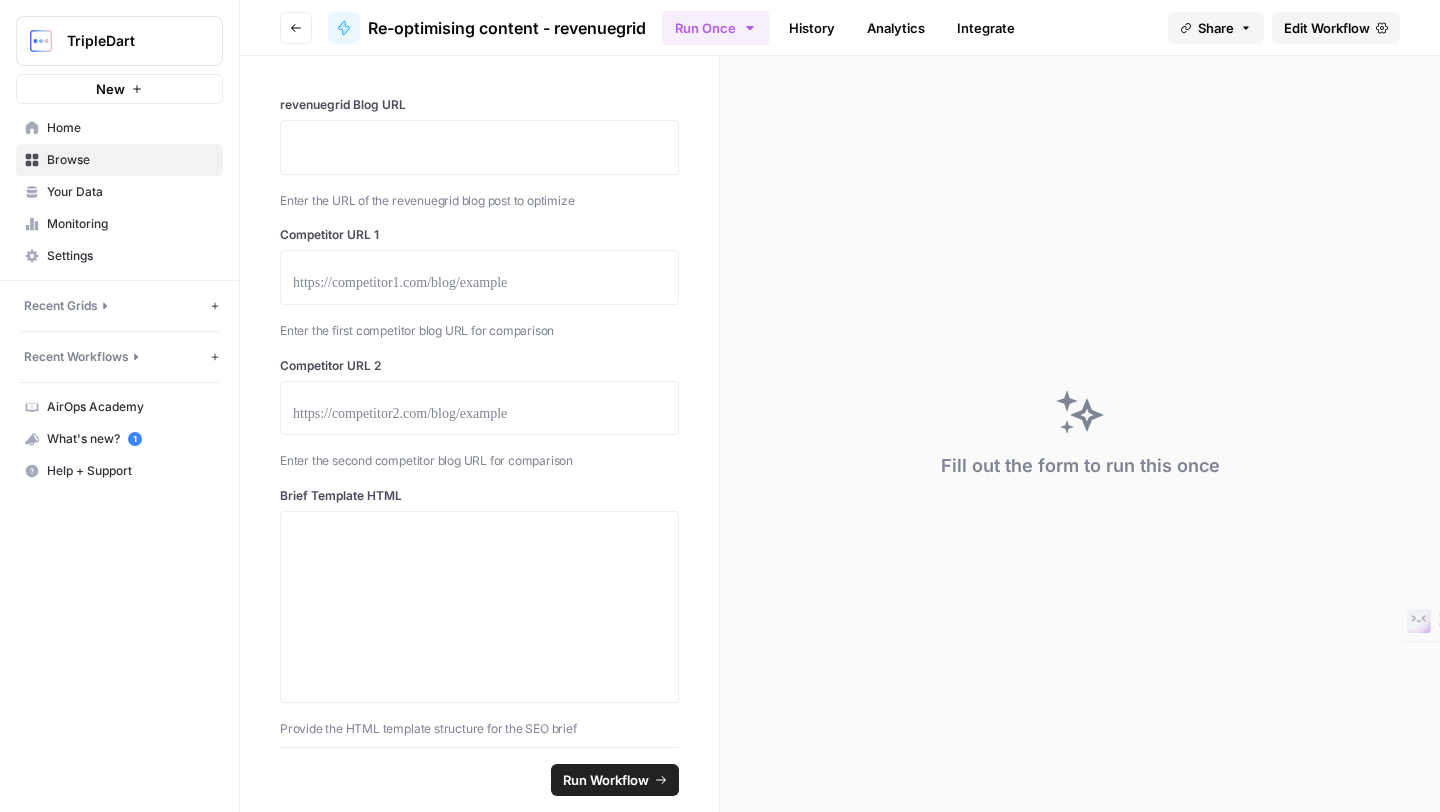 click at bounding box center (479, 408) 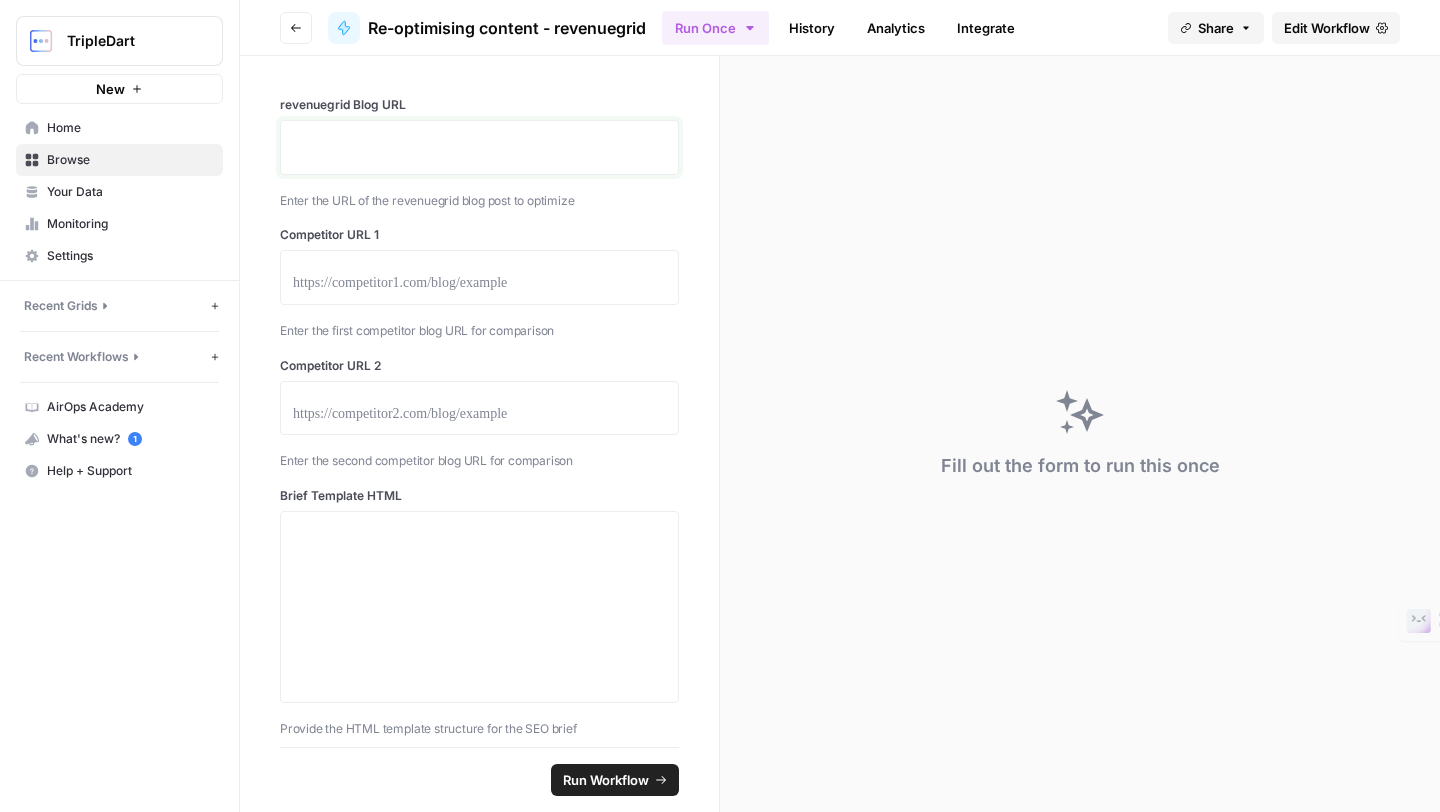 click at bounding box center (479, 154) 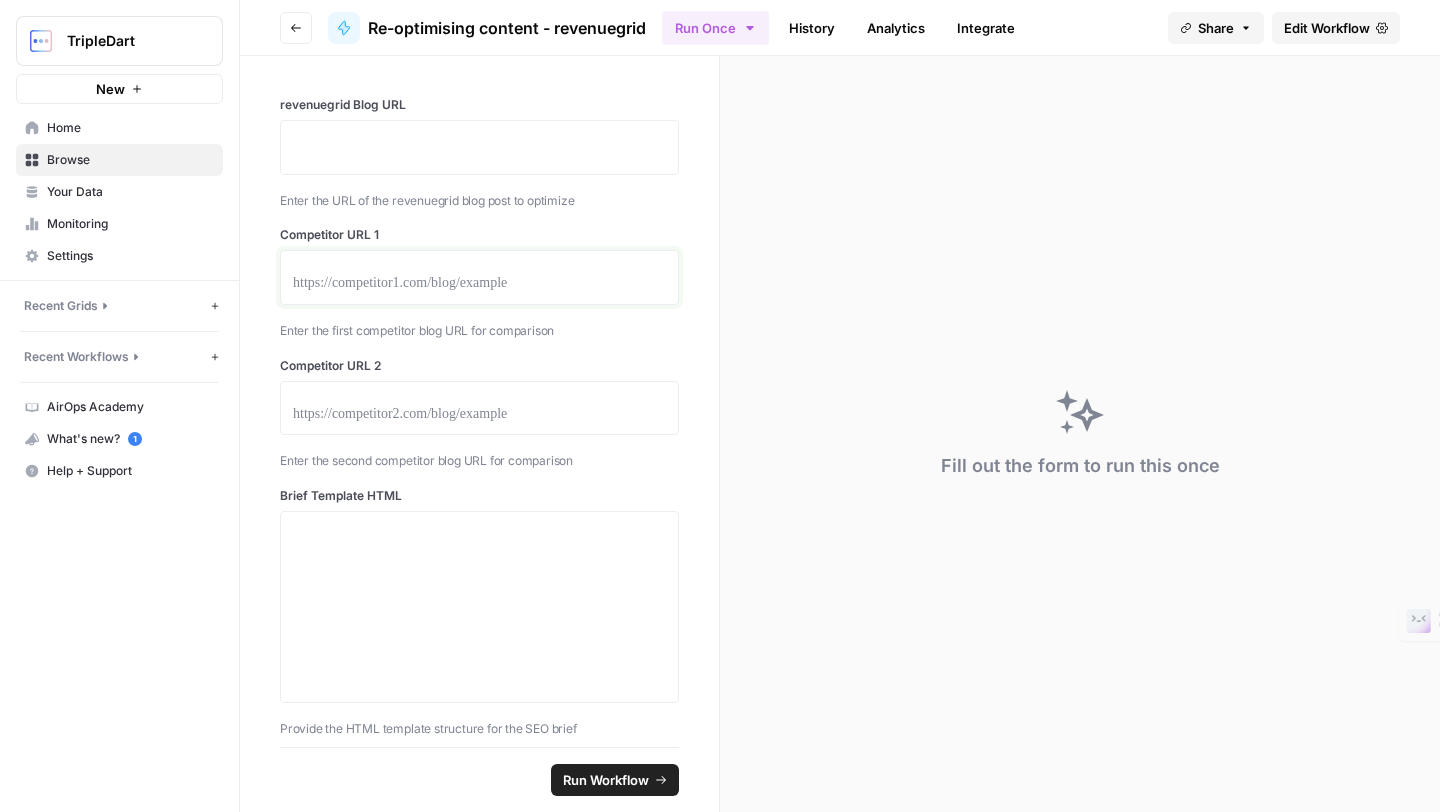 click at bounding box center (479, 284) 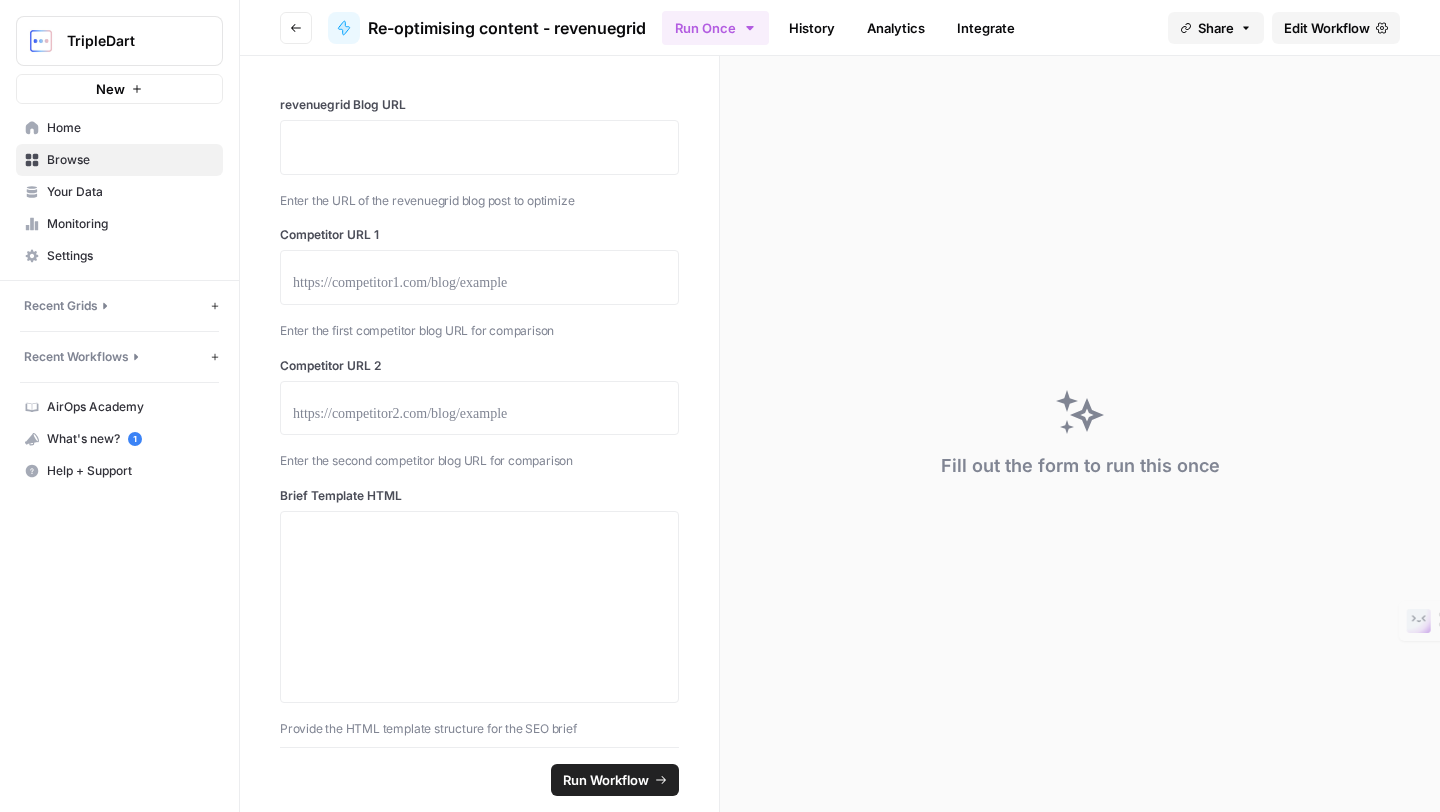 click at bounding box center [479, 408] 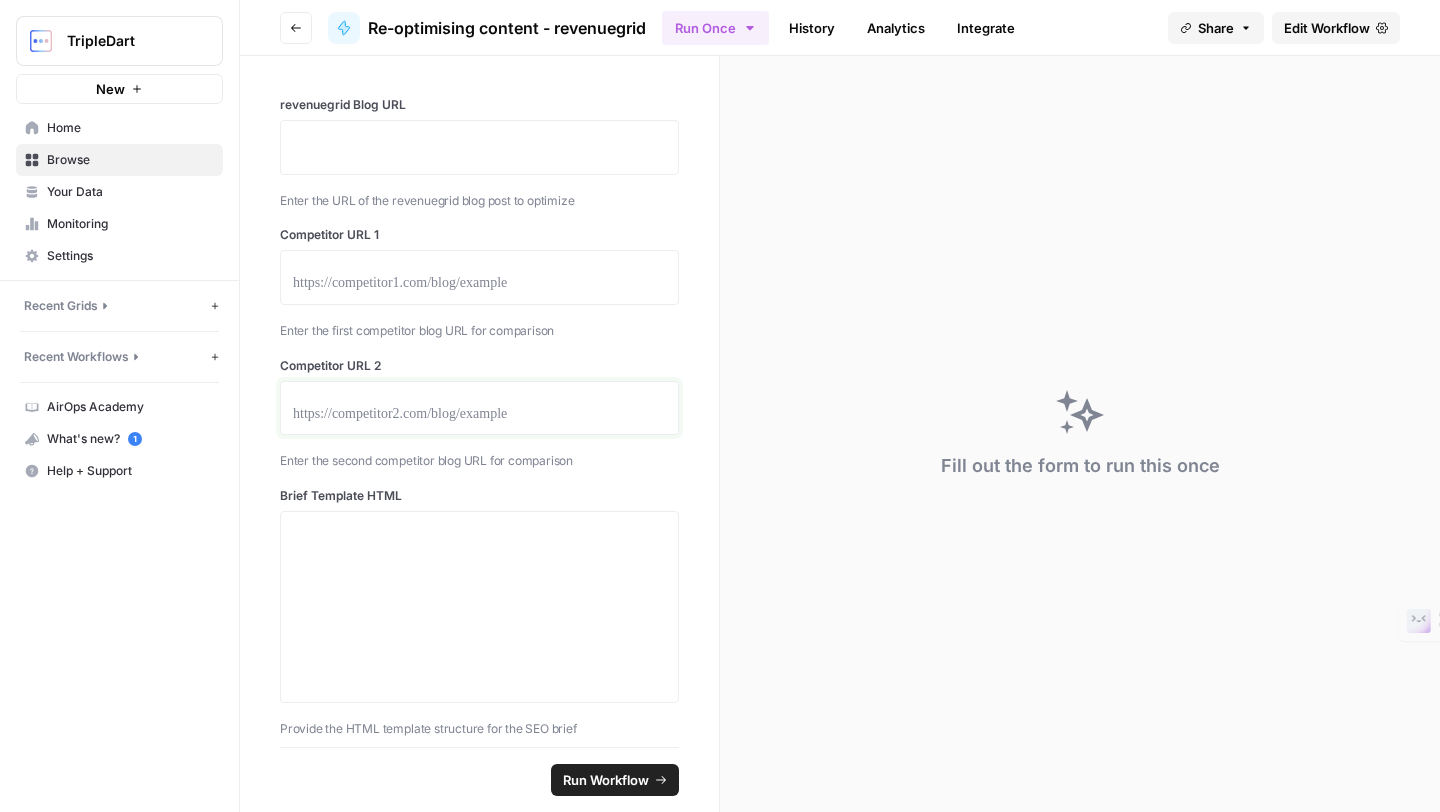 click at bounding box center (479, 415) 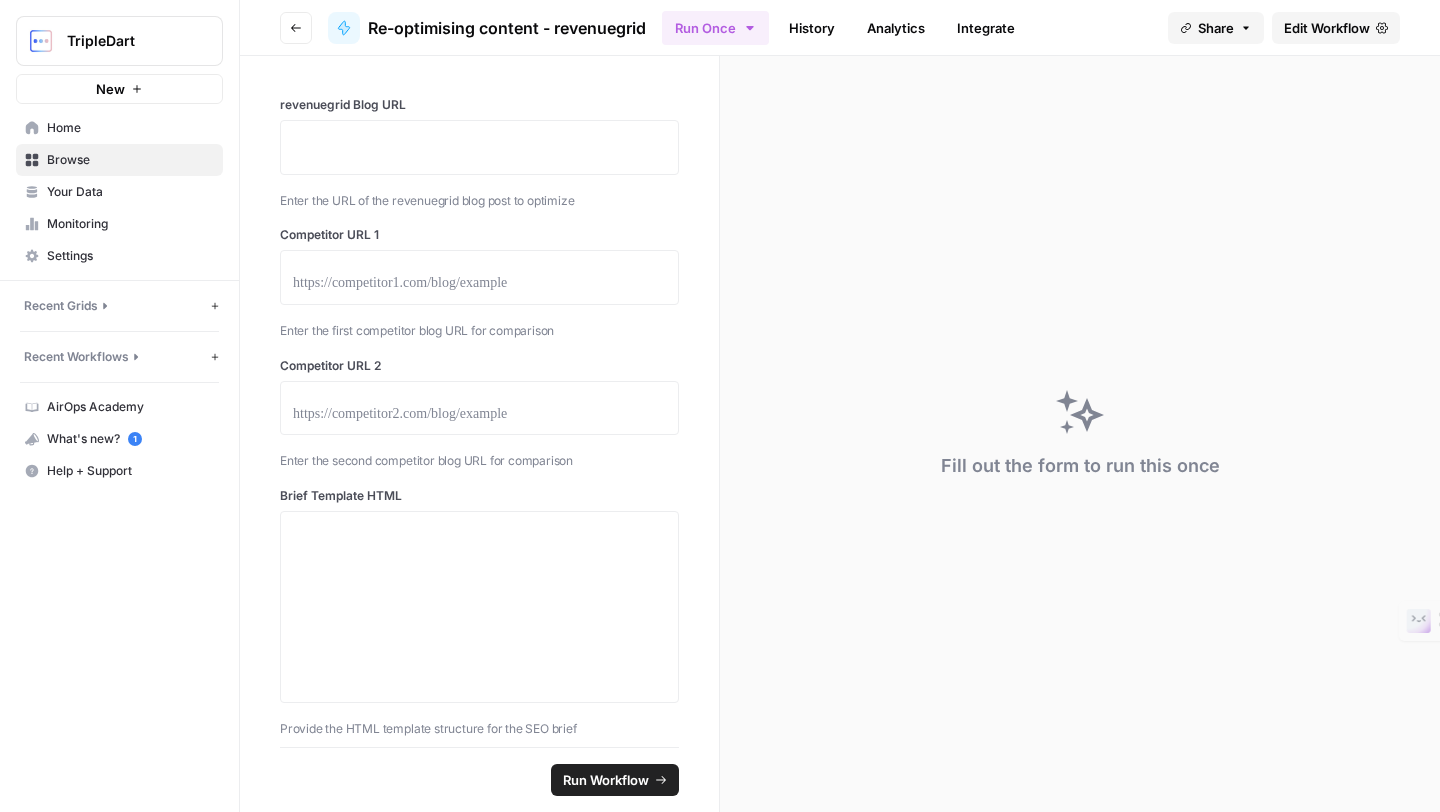 click at bounding box center [479, 277] 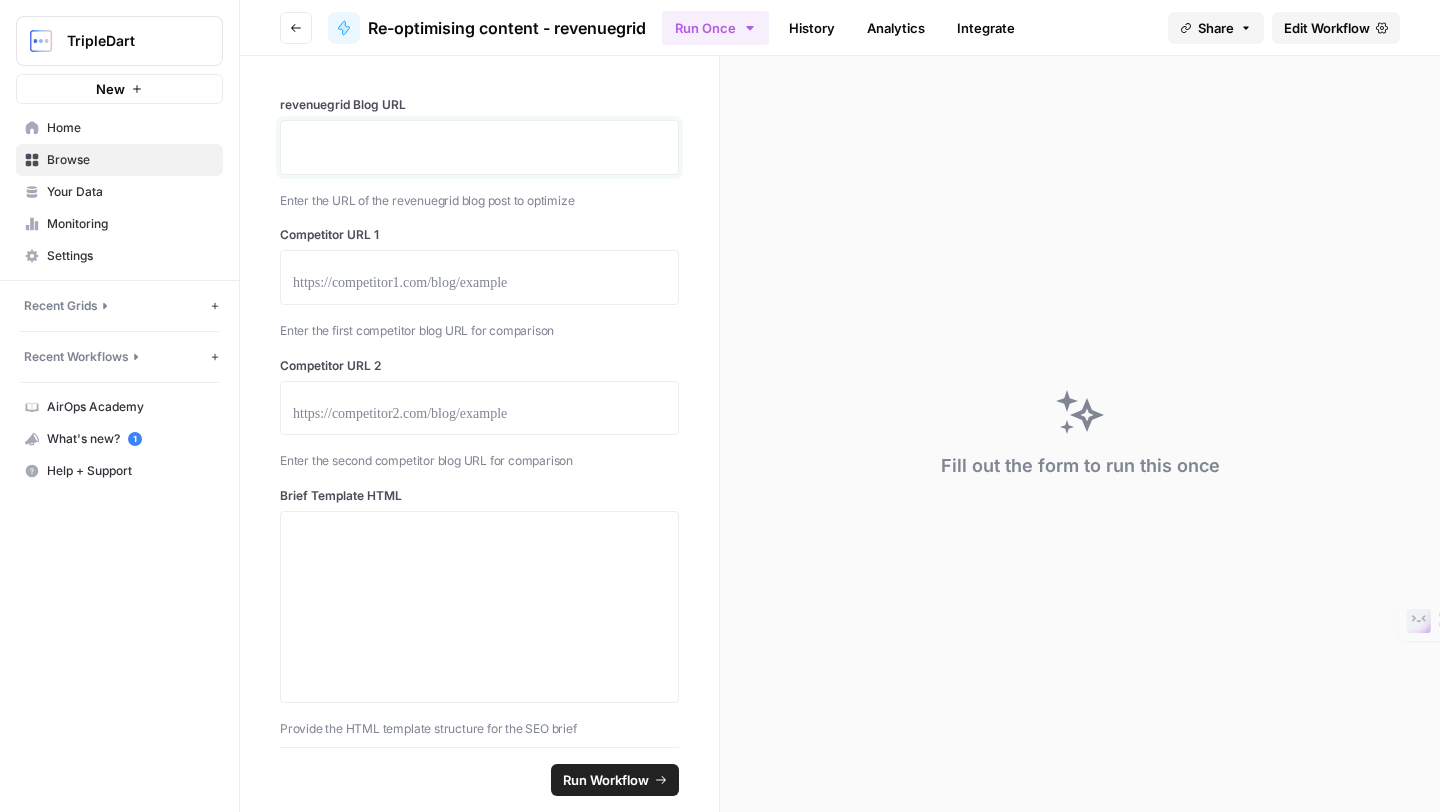 click at bounding box center [479, 154] 